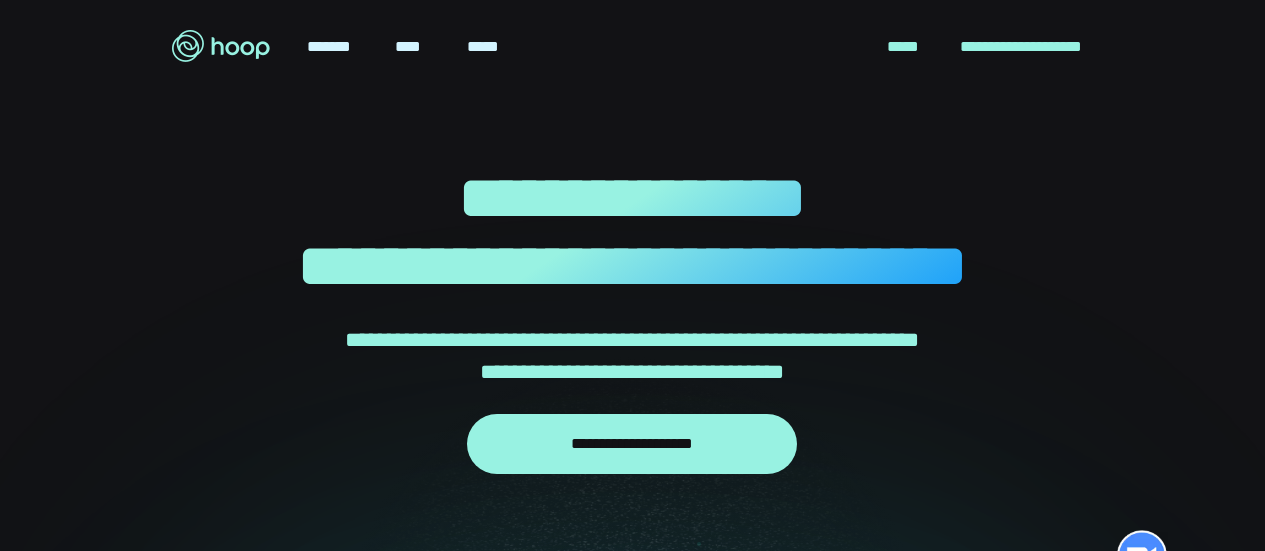 scroll, scrollTop: 0, scrollLeft: 0, axis: both 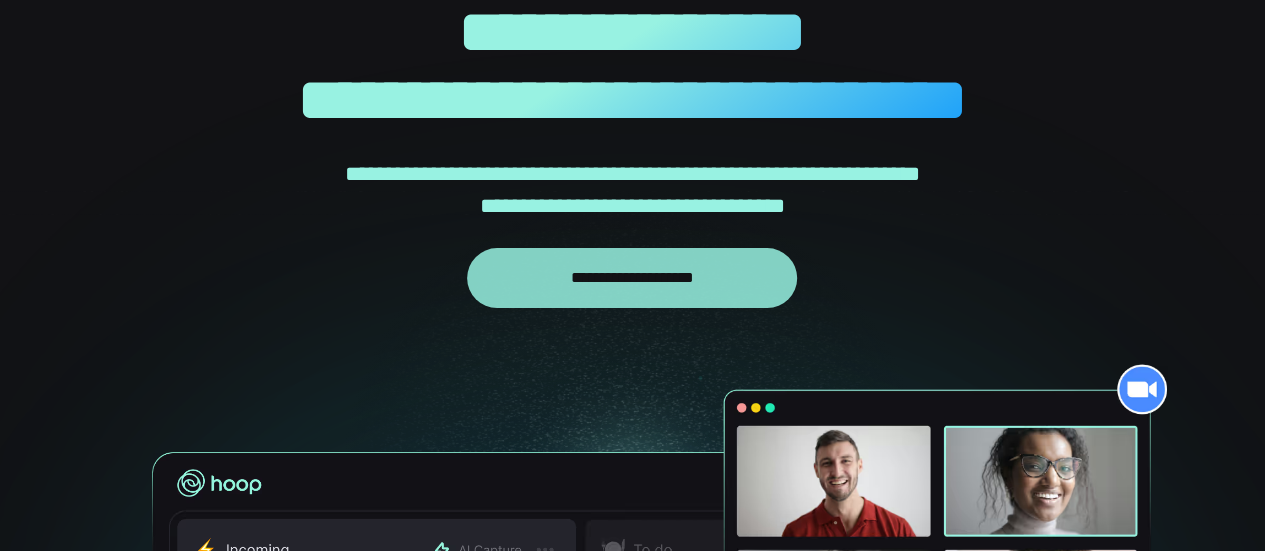 click on "**********" at bounding box center [632, 278] 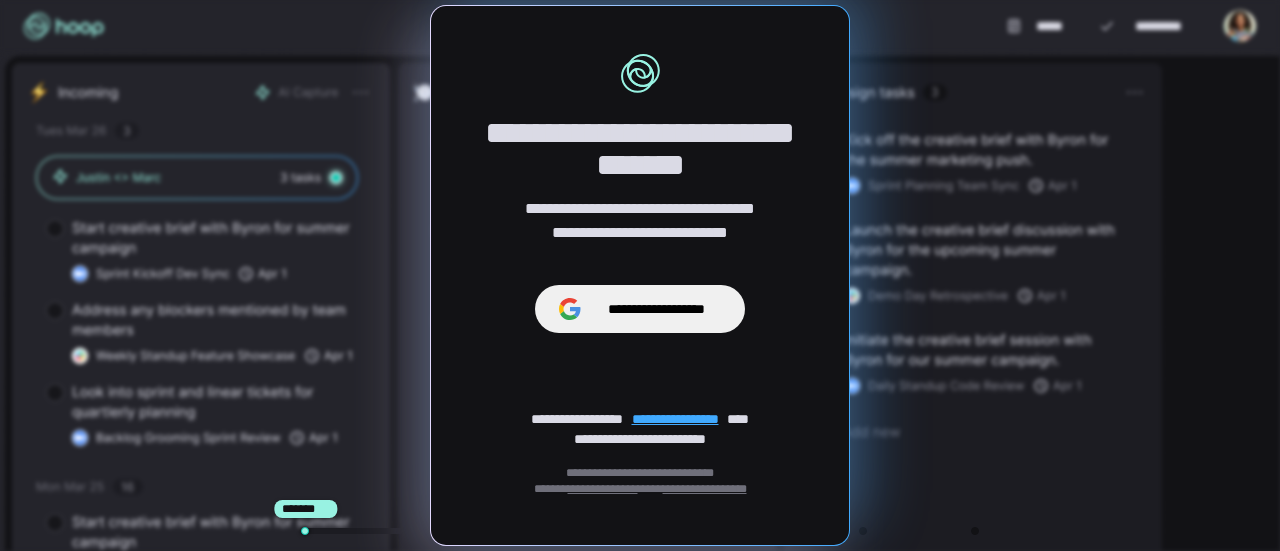 scroll, scrollTop: 0, scrollLeft: 0, axis: both 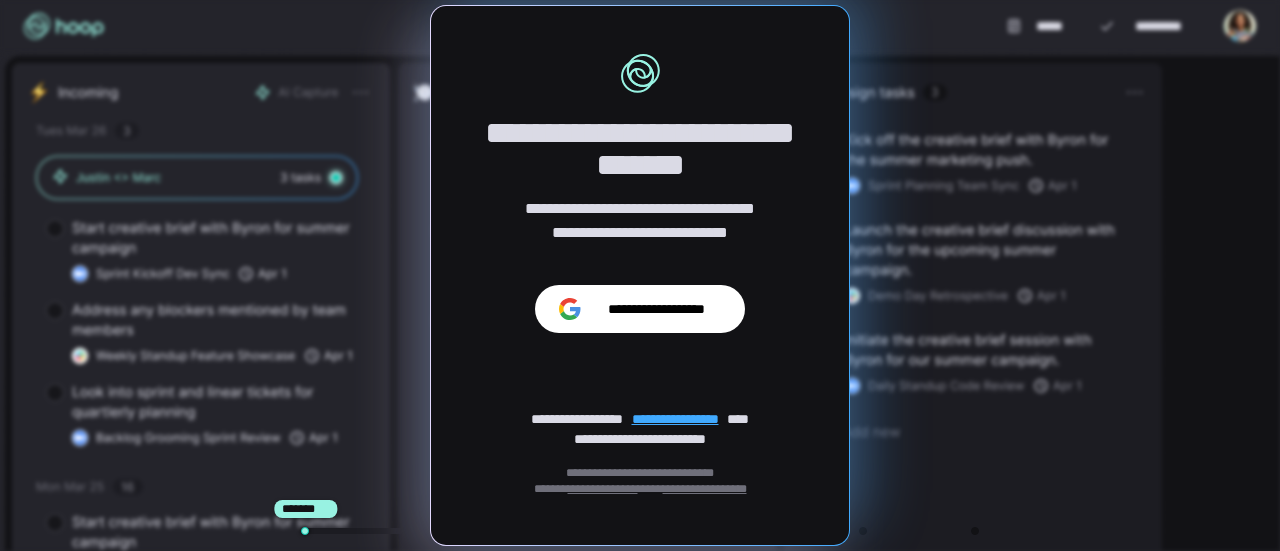 click on "**********" at bounding box center (657, 309) 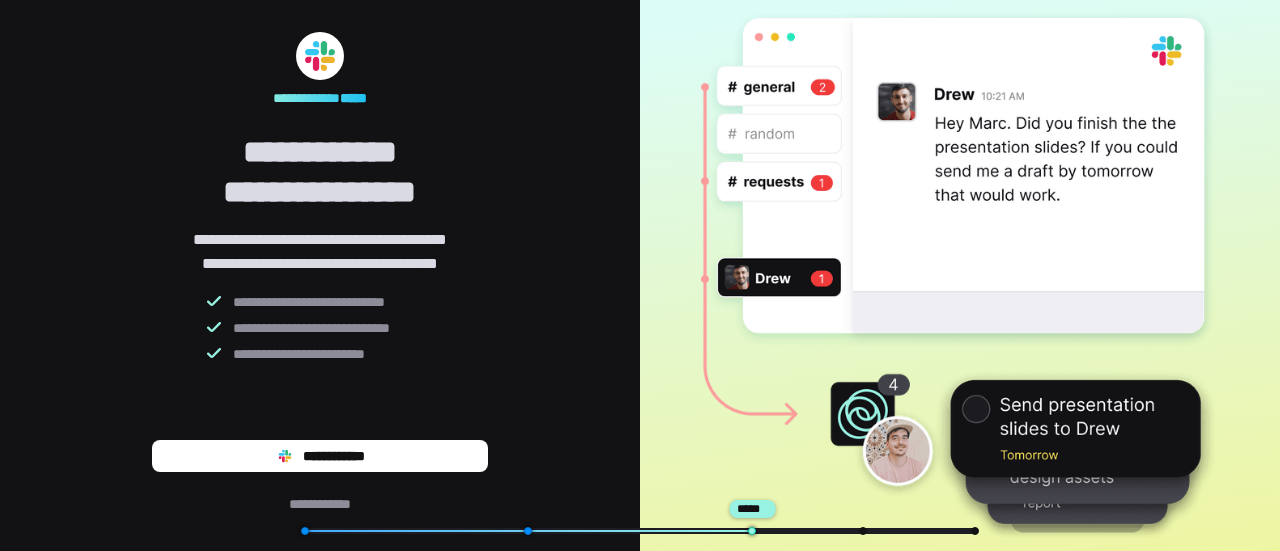 scroll, scrollTop: 0, scrollLeft: 0, axis: both 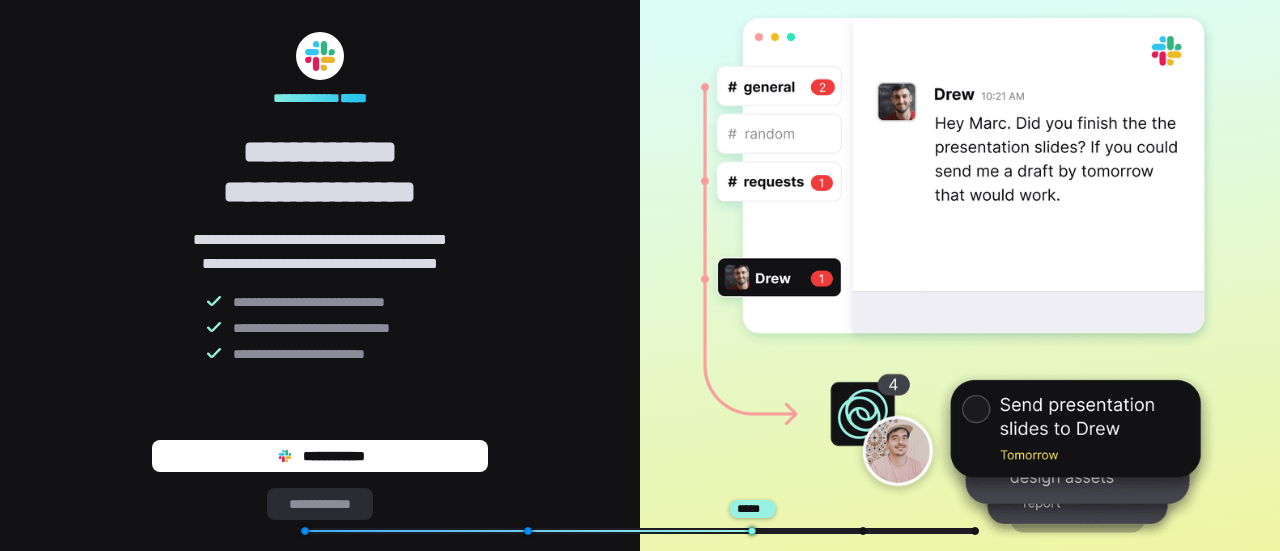 click on "**********" at bounding box center (320, 504) 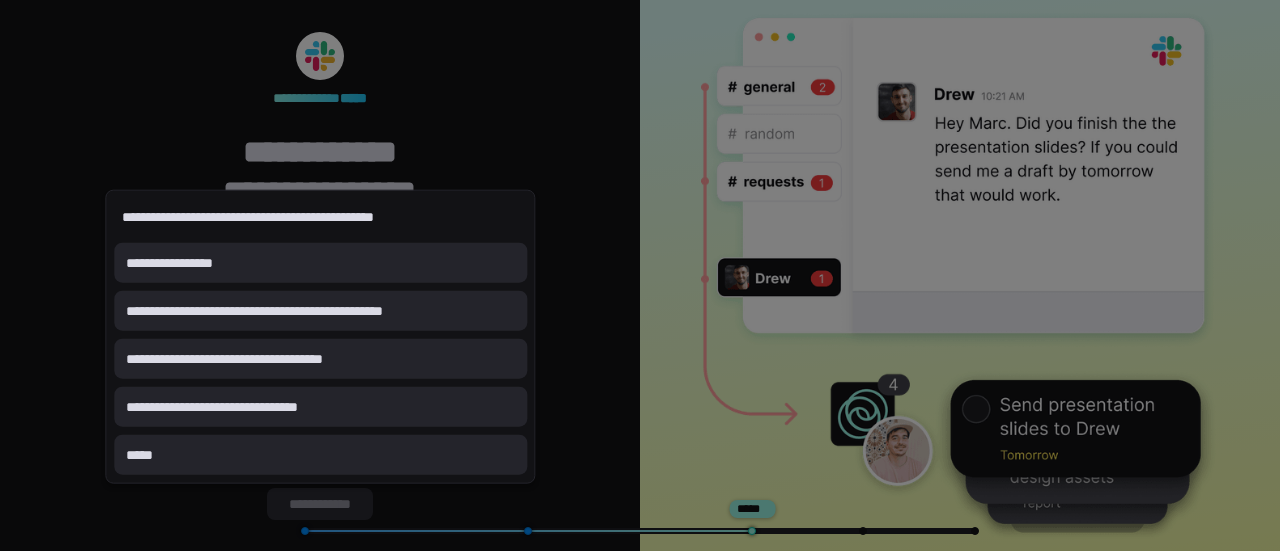 scroll, scrollTop: 0, scrollLeft: 0, axis: both 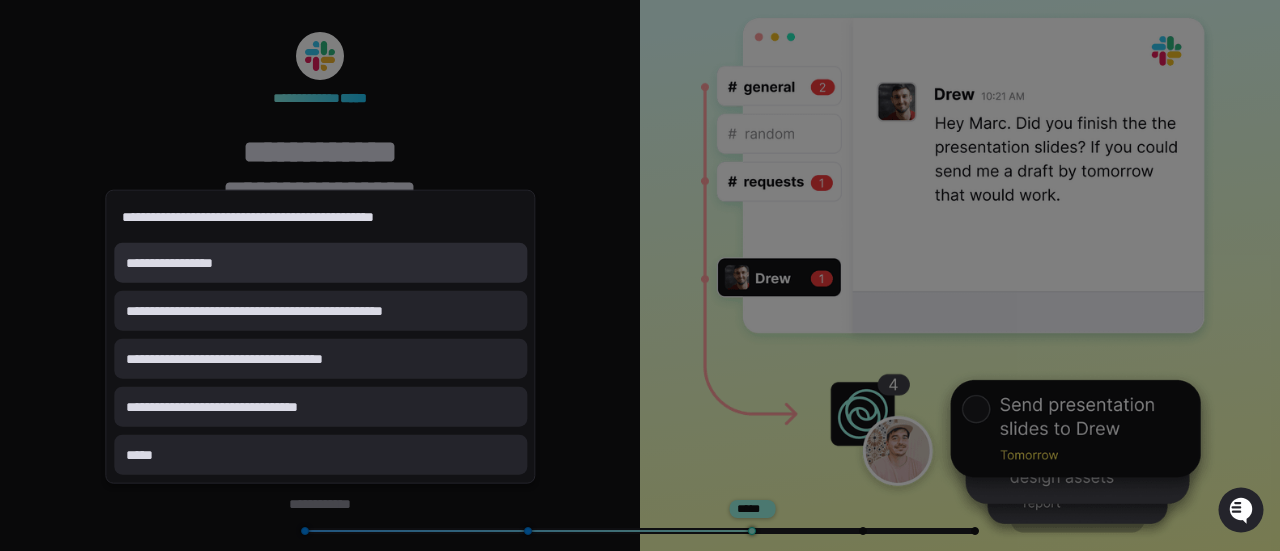 click on "**********" at bounding box center (320, 263) 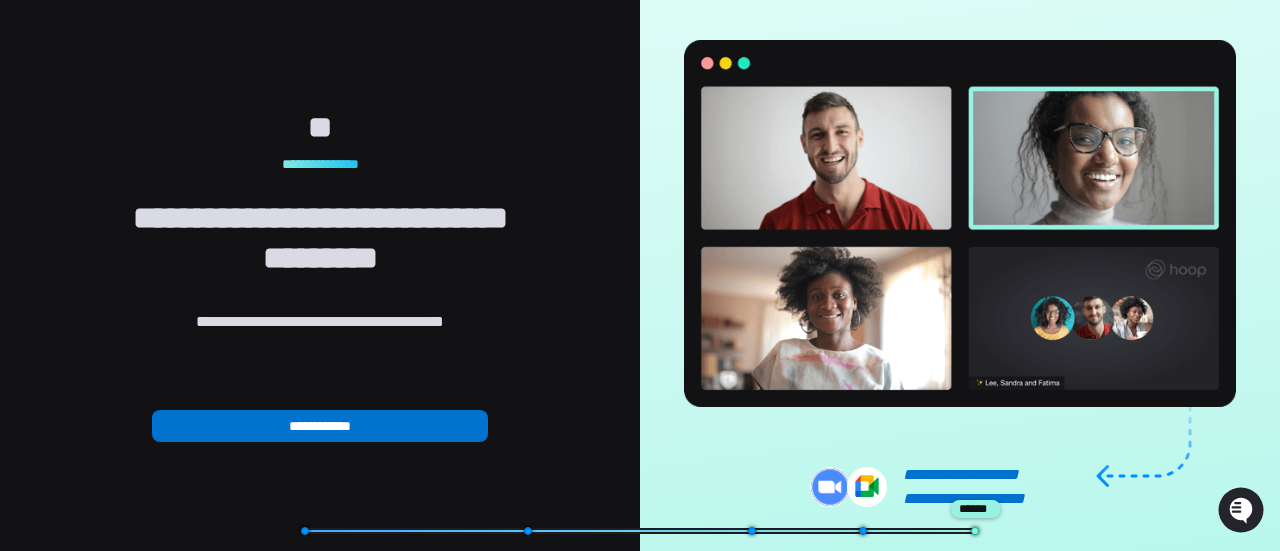 click on "**********" at bounding box center [320, 426] 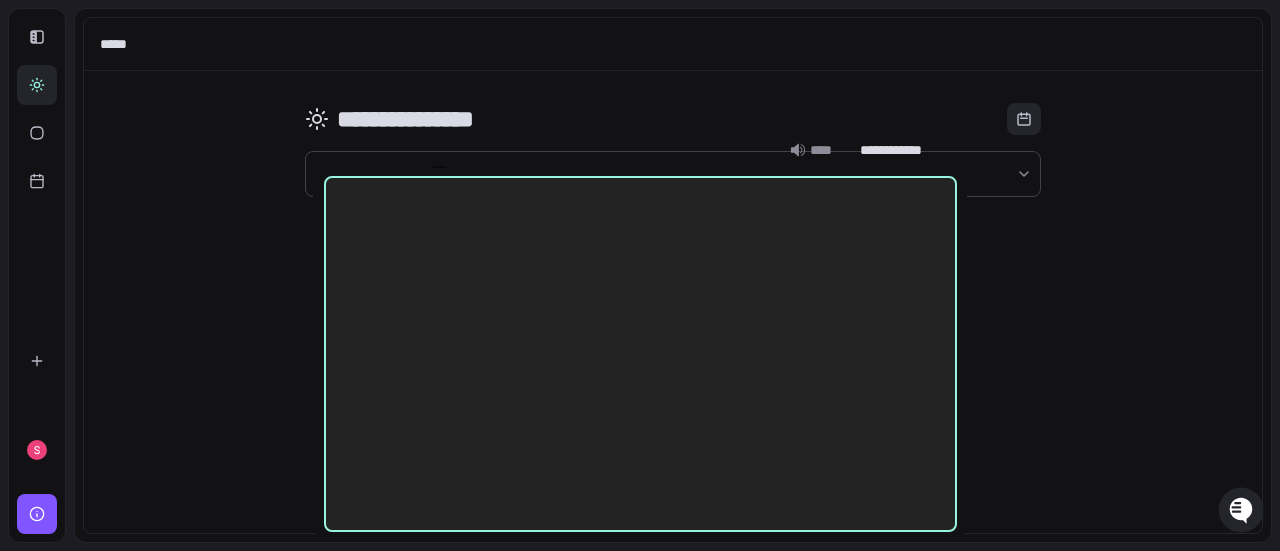 click on "**** ******* ****" at bounding box center (640, 336) 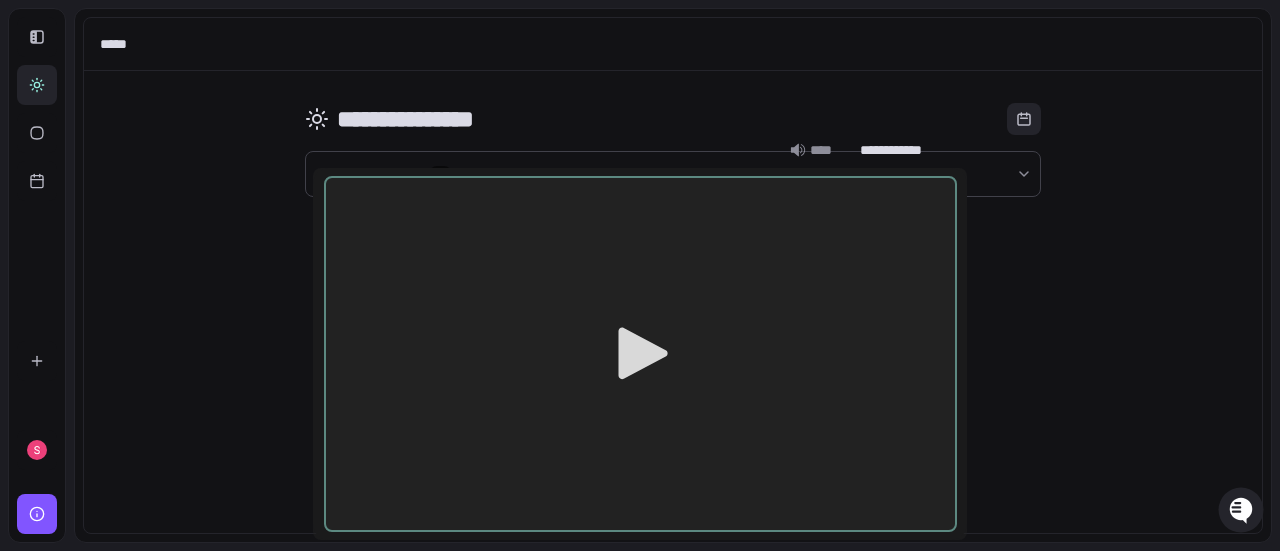 click 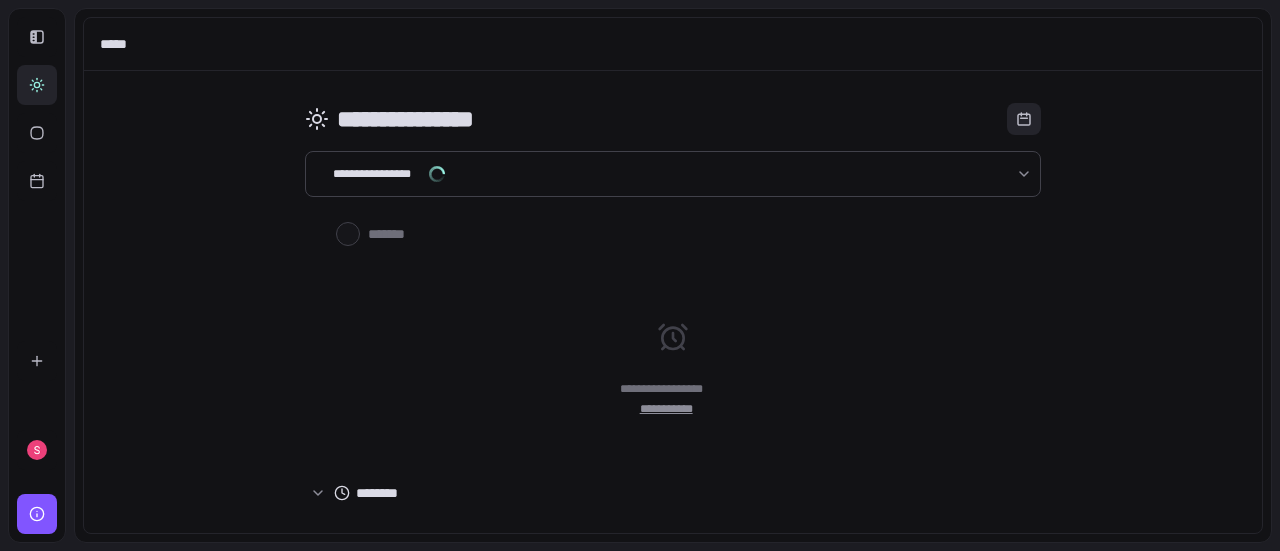 scroll, scrollTop: 0, scrollLeft: 0, axis: both 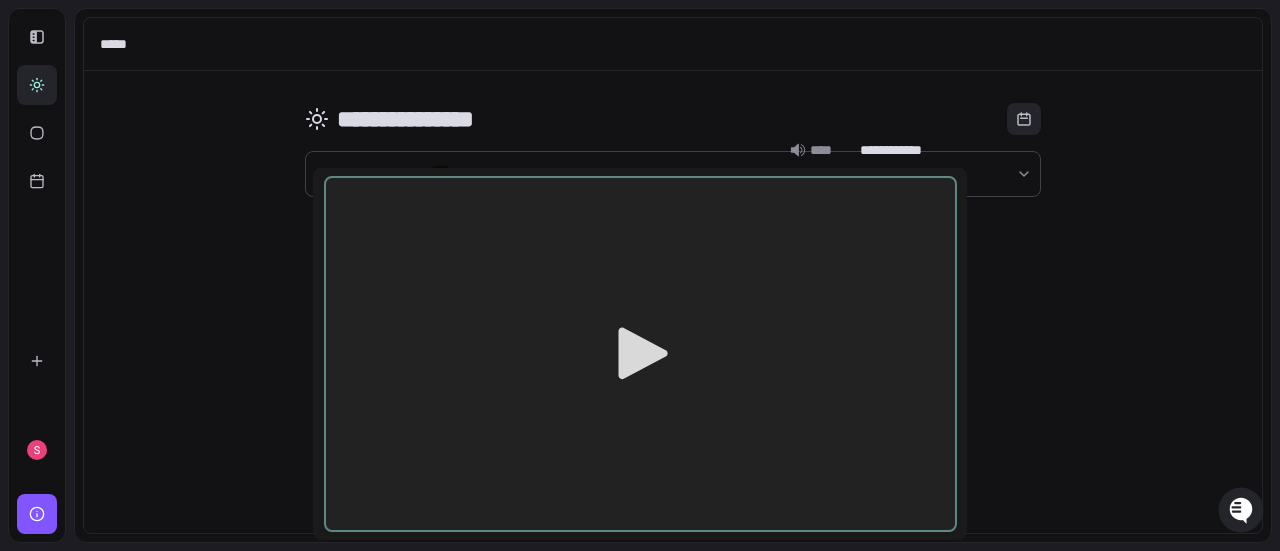 click at bounding box center (640, 275) 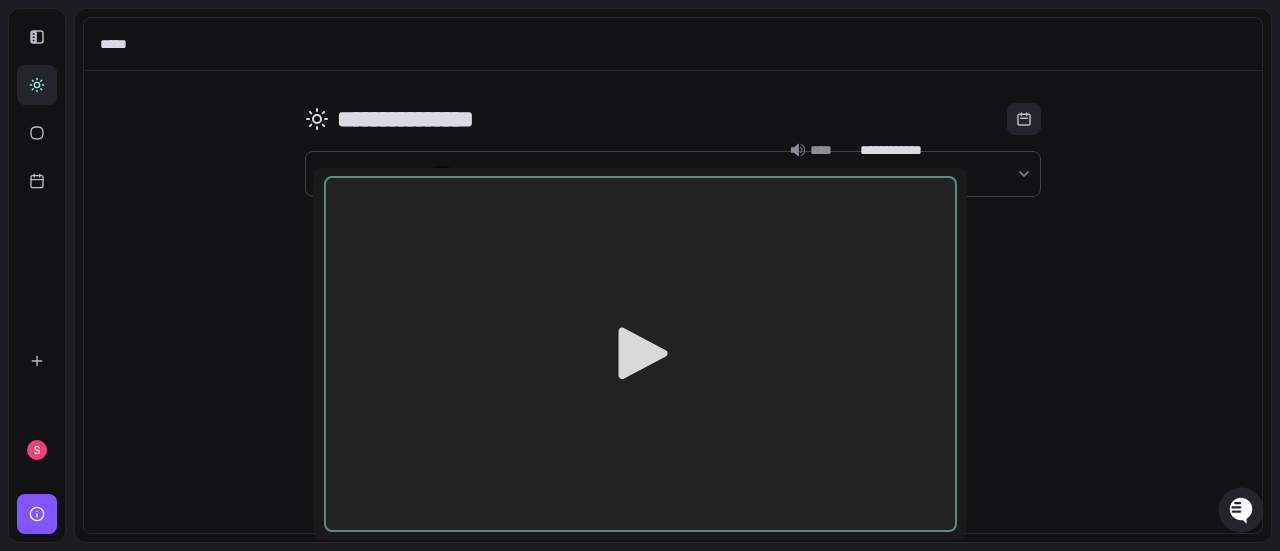 click on "**** ******* ****" at bounding box center (640, 336) 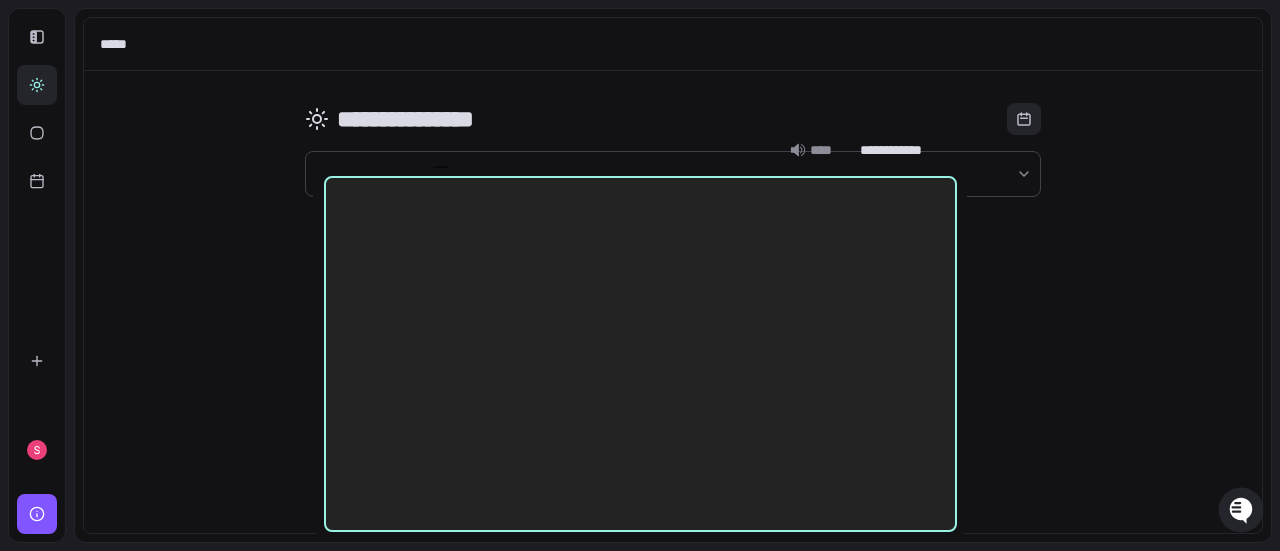 click on "**** ******* ****" at bounding box center (640, 276) 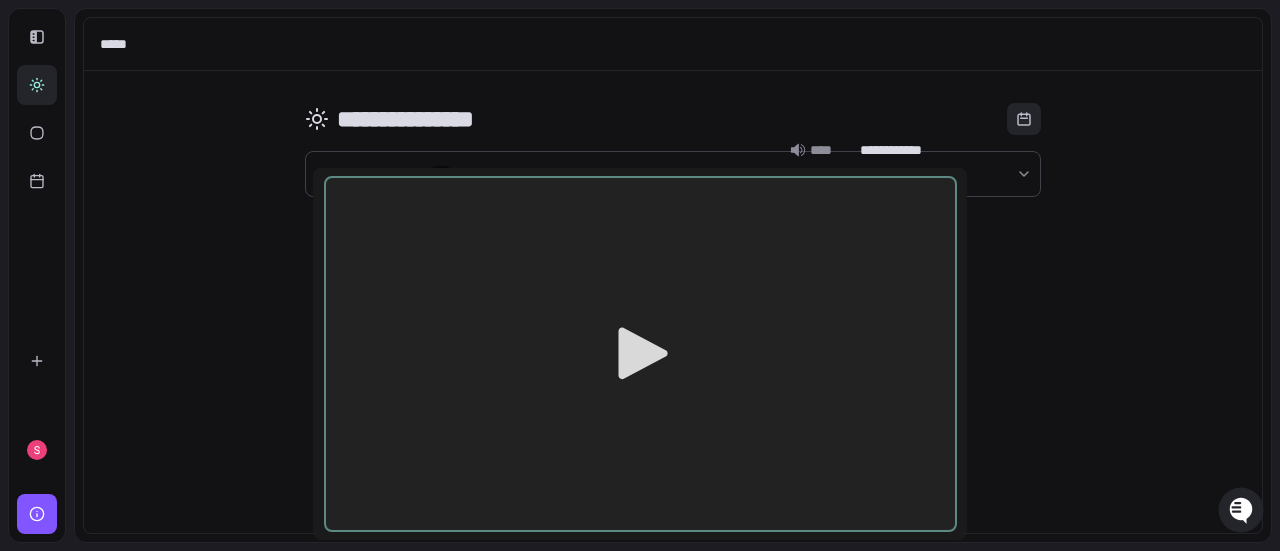 click on "**** ******* ****" at bounding box center (640, 276) 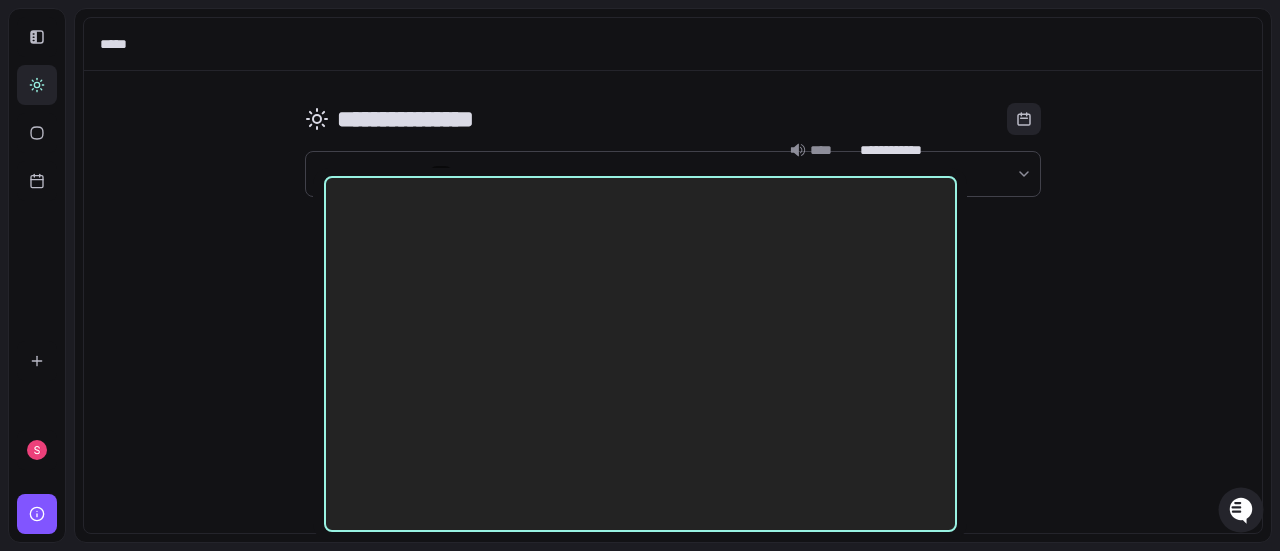 click at bounding box center [640, 275] 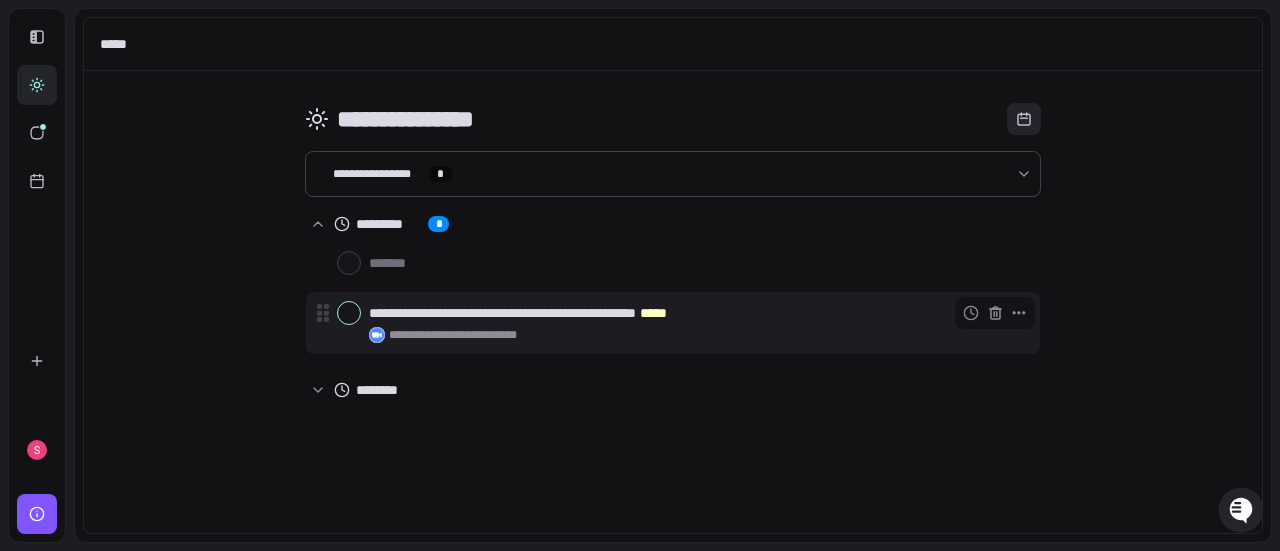 type on "*" 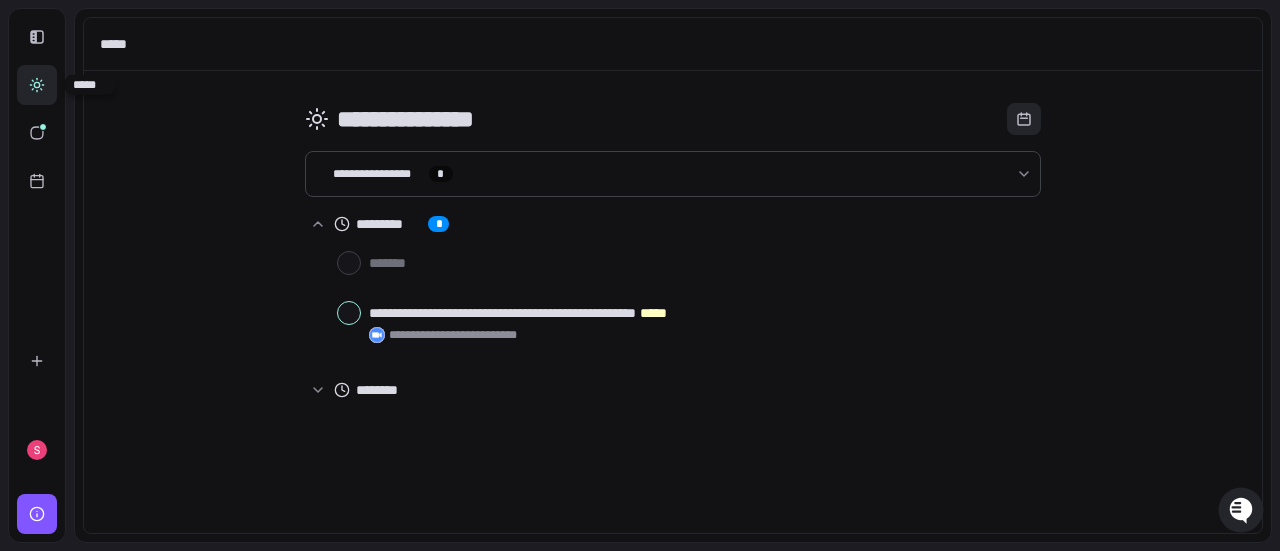 click at bounding box center (37, 85) 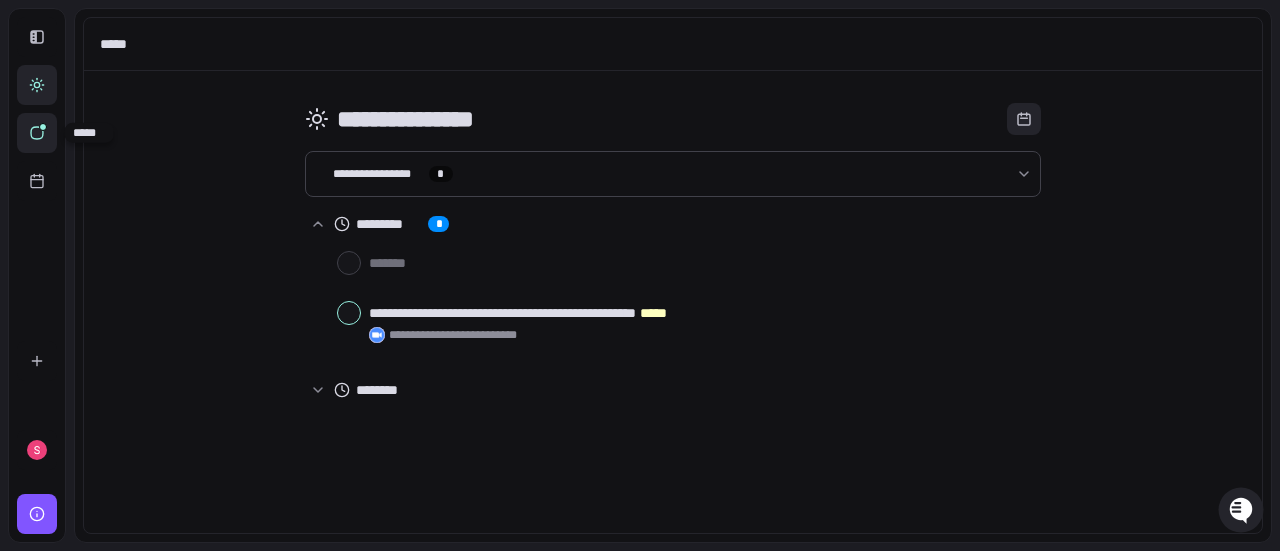 click at bounding box center [37, 133] 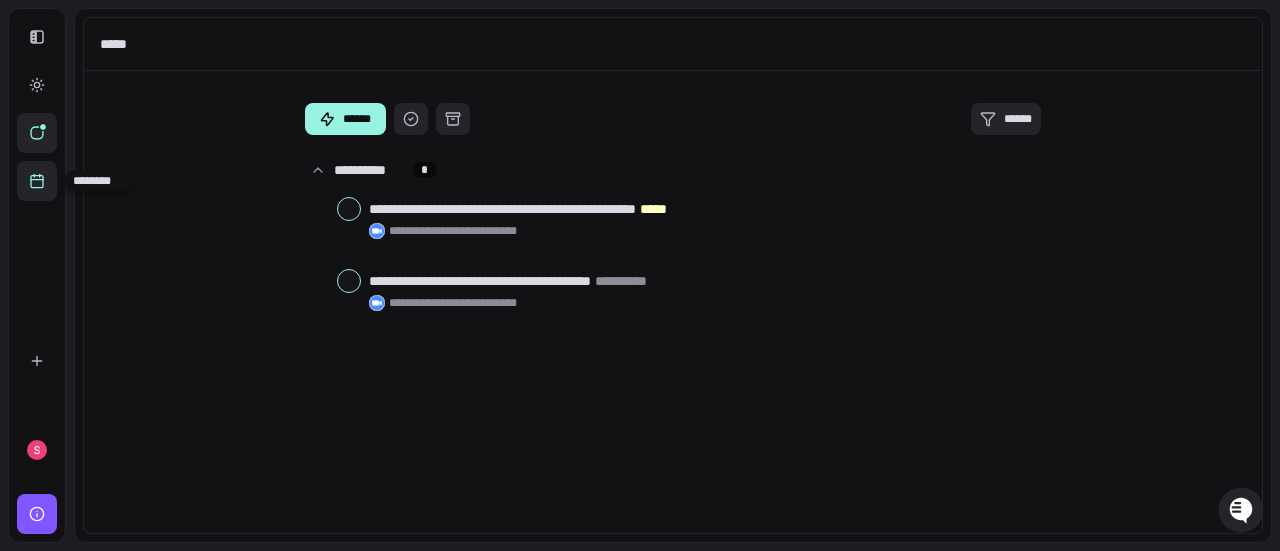 click at bounding box center [37, 181] 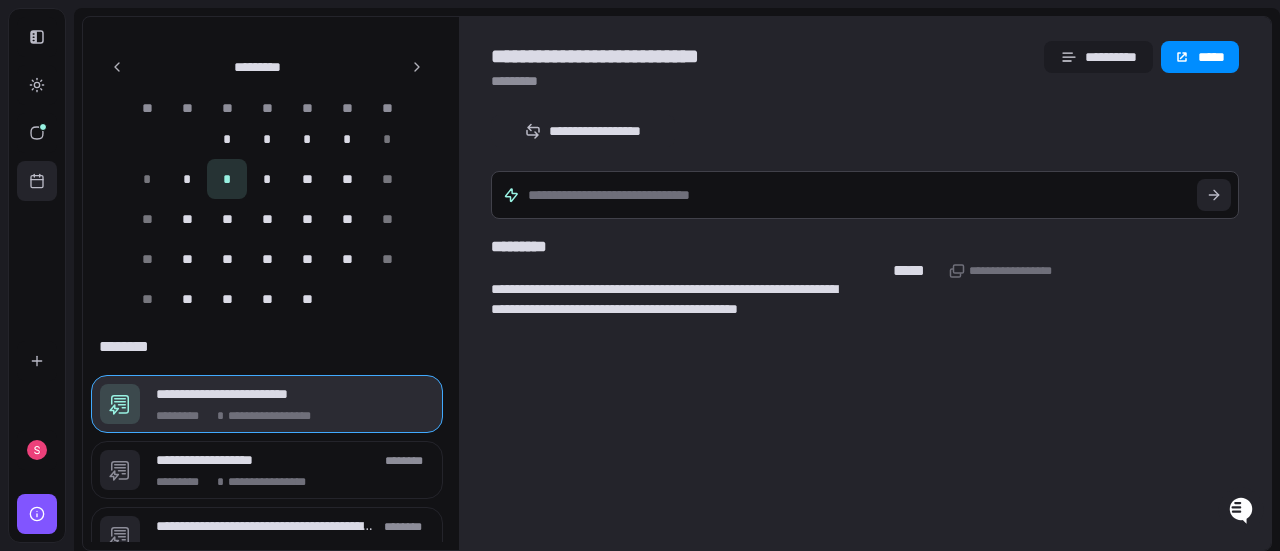 scroll, scrollTop: 26, scrollLeft: 0, axis: vertical 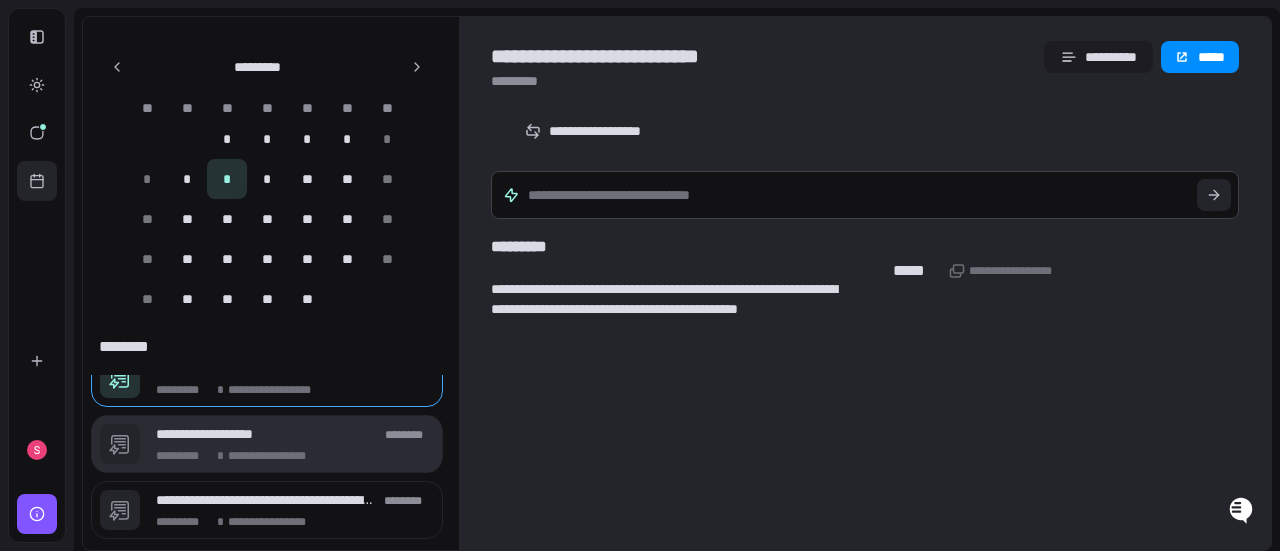 click on "**********" at bounding box center (266, 434) 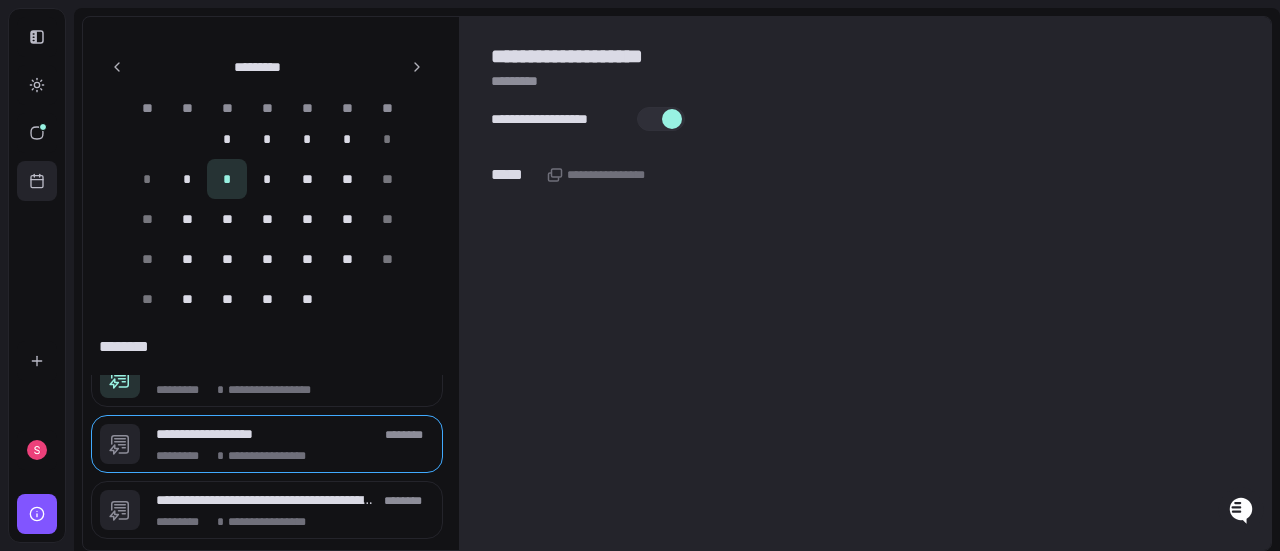 click 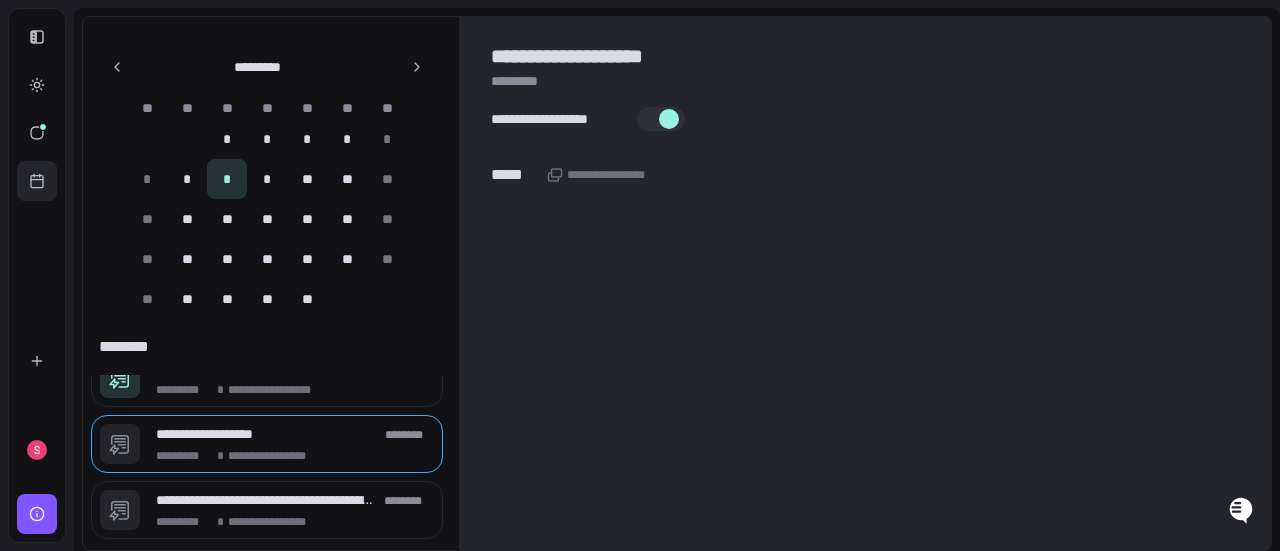 click at bounding box center [669, 119] 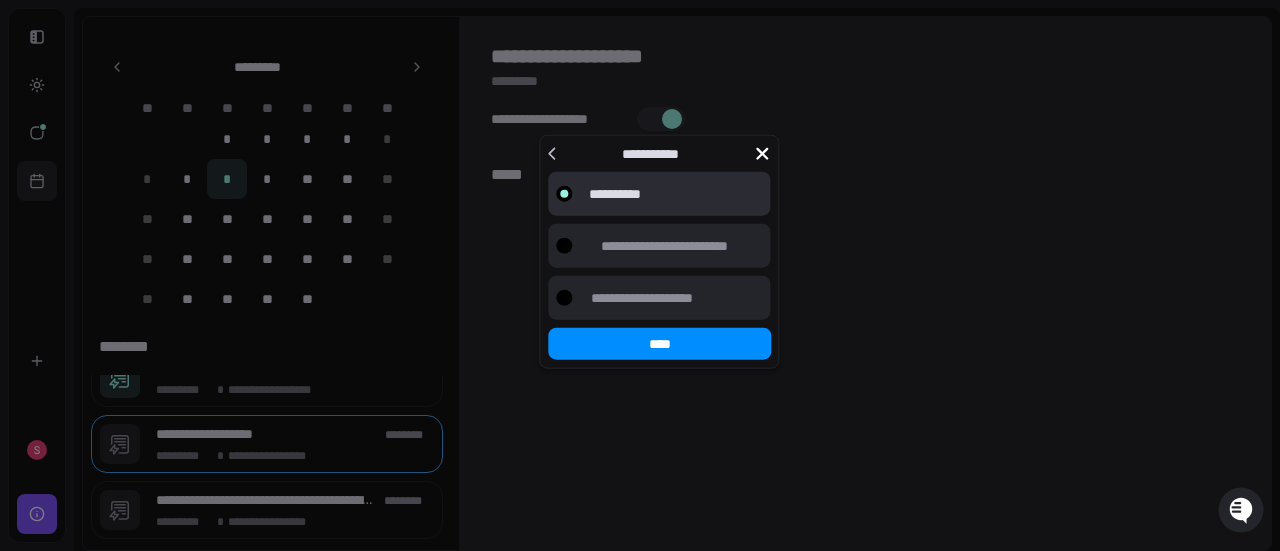 click 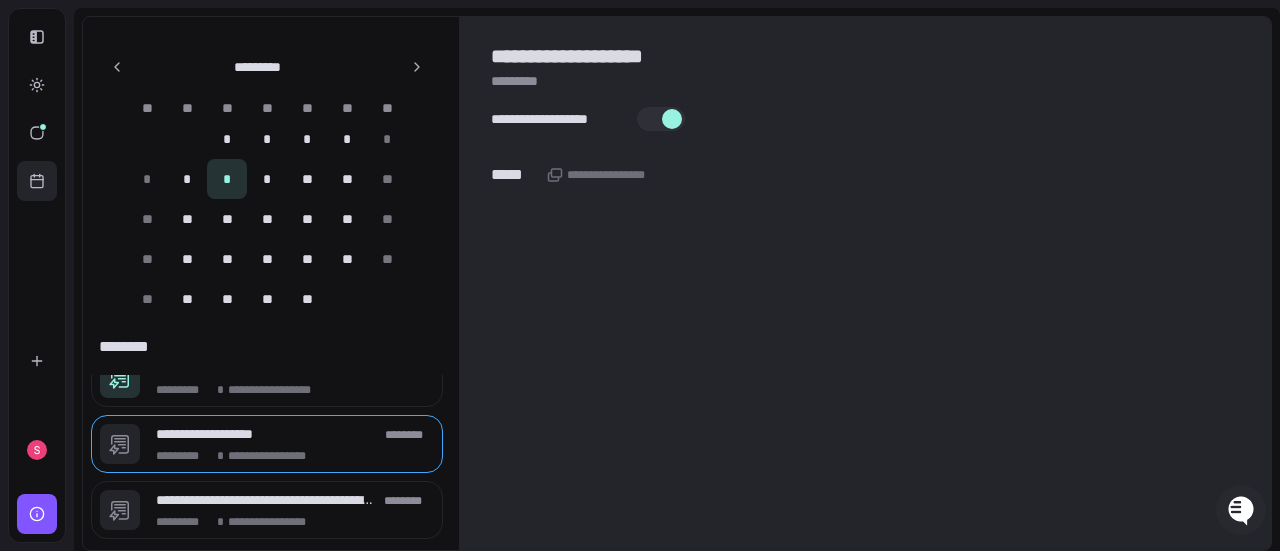 click 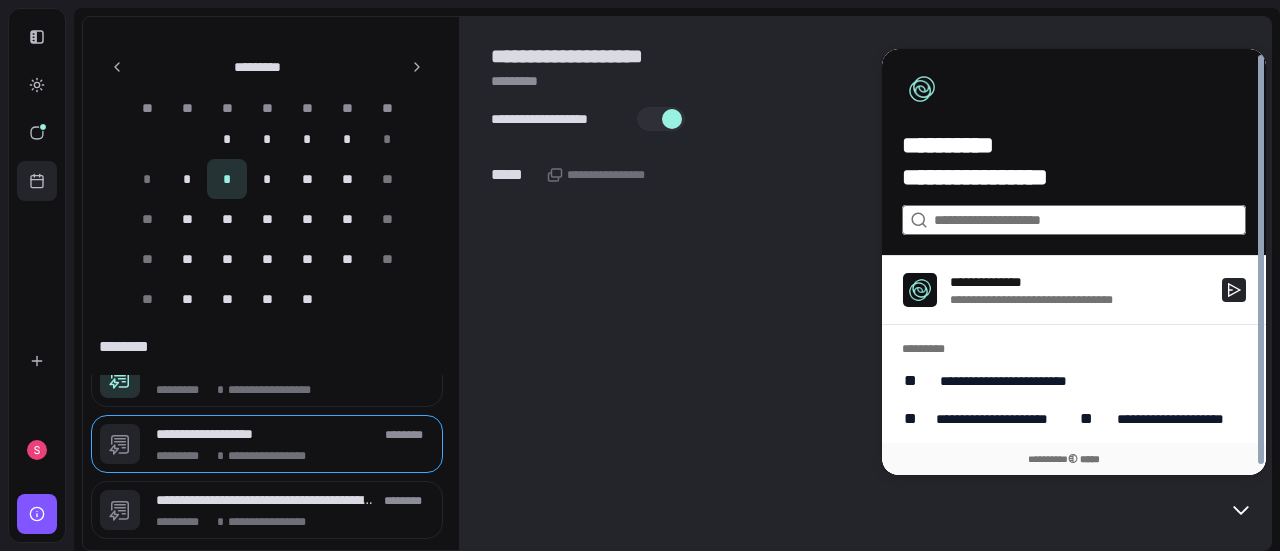 click at bounding box center [1073, 220] 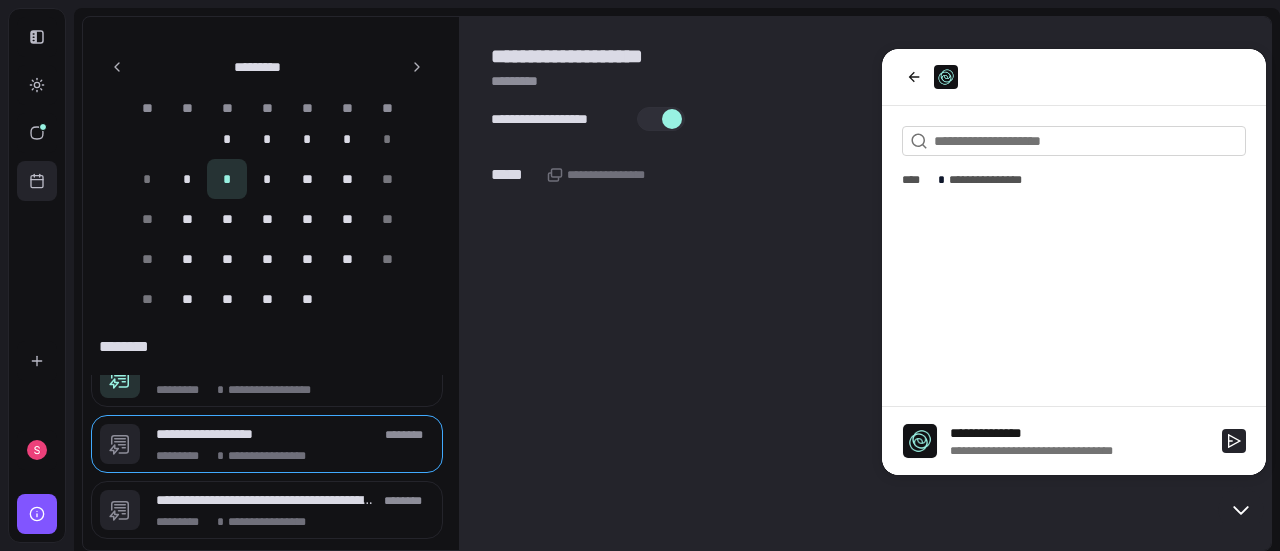 click on "**********" at bounding box center (865, 283) 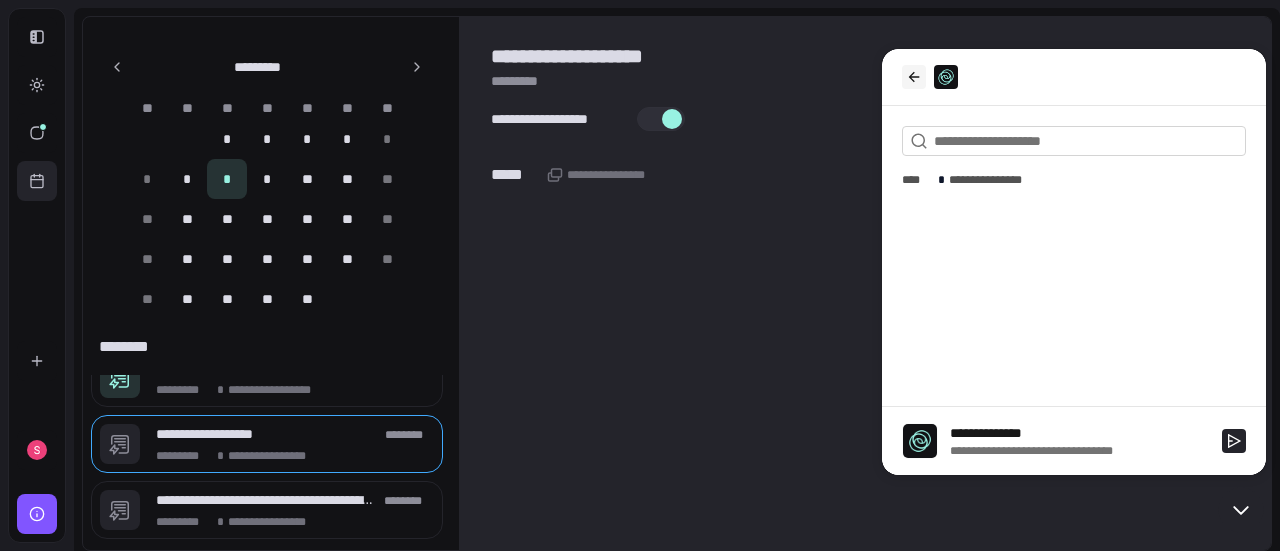 click 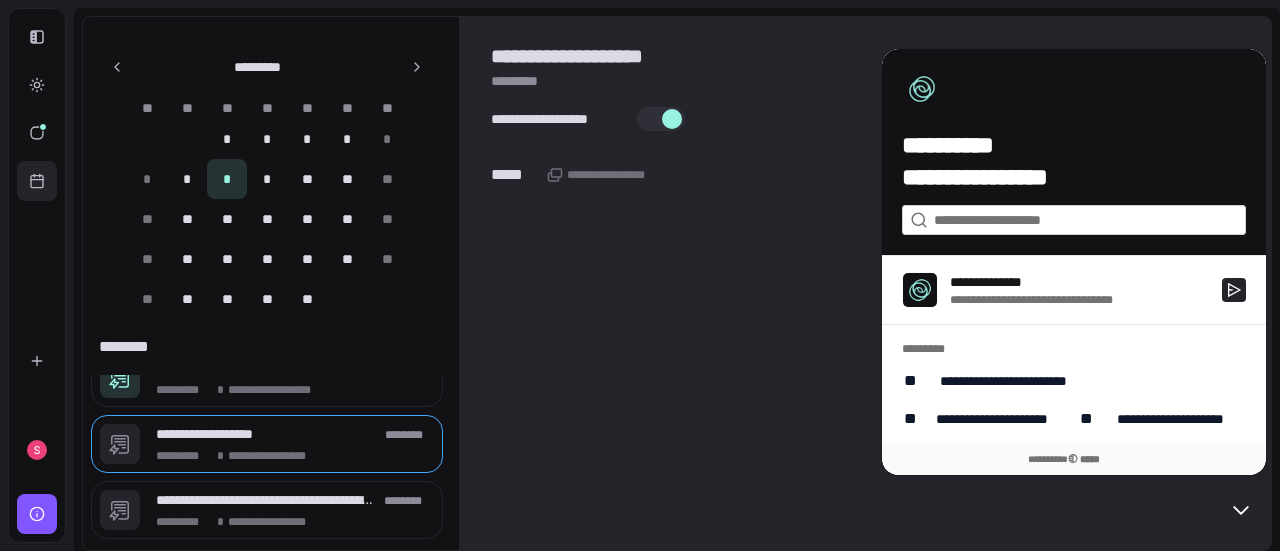 click on "**********" at bounding box center [865, 283] 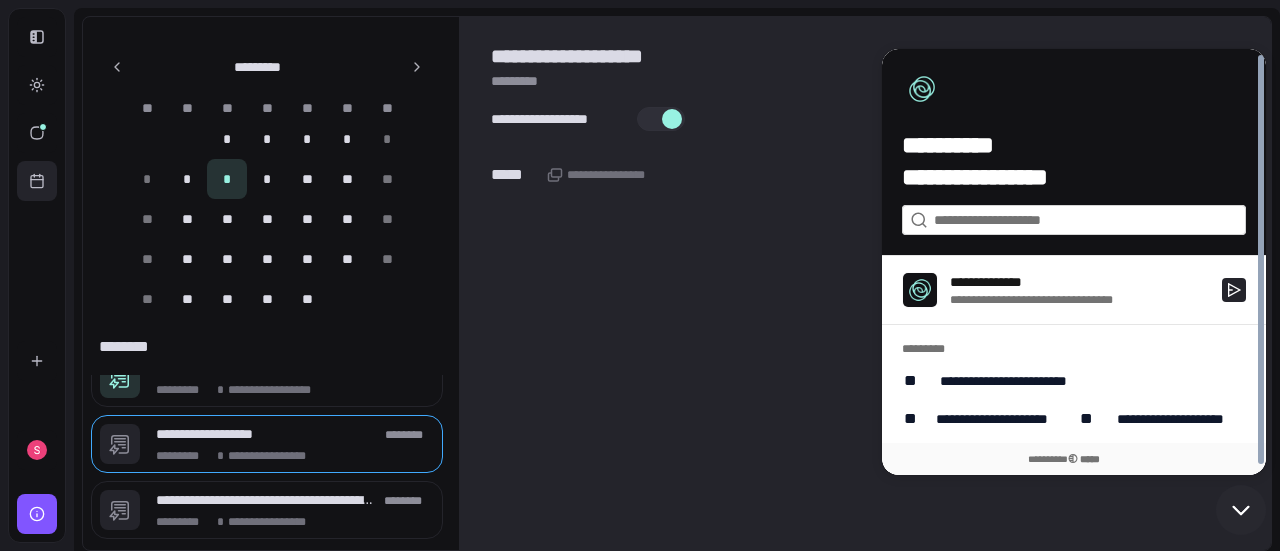 click 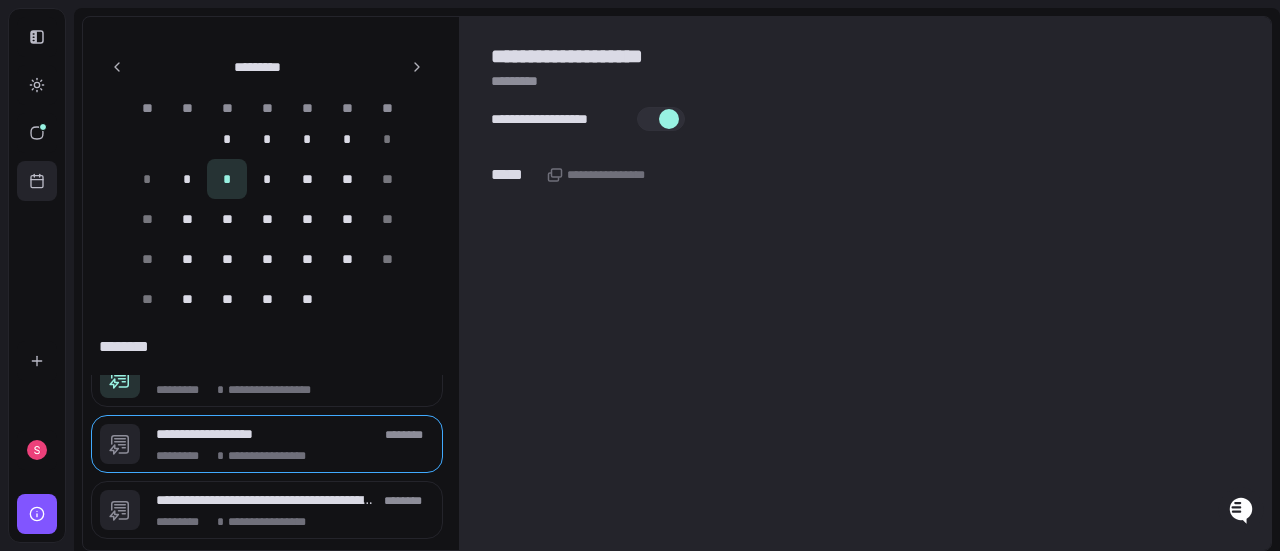 click at bounding box center (669, 119) 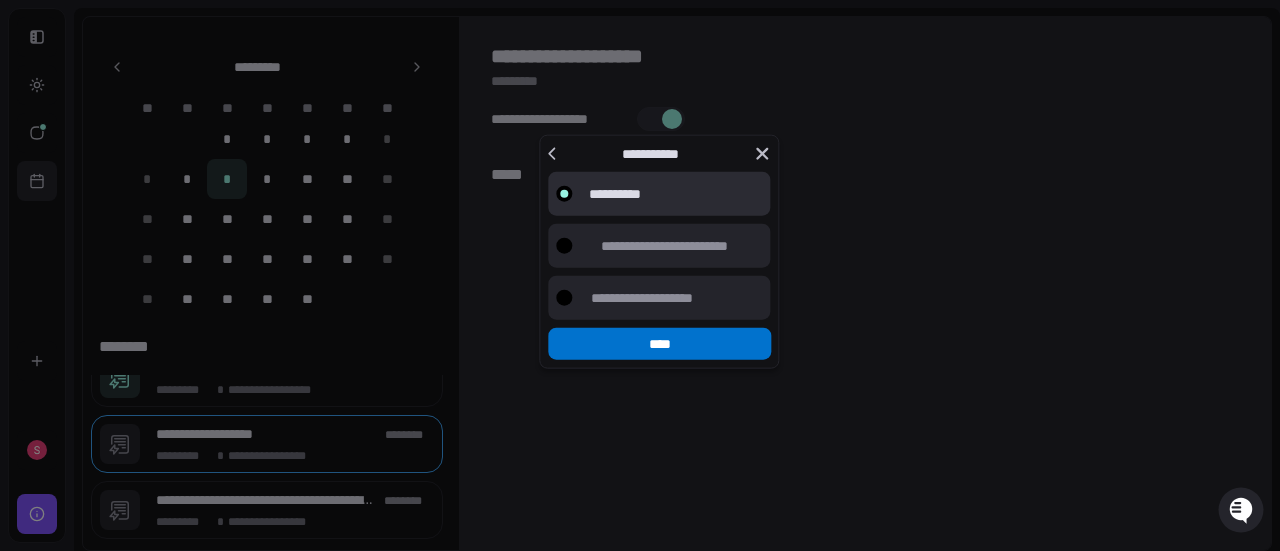 click on "****" at bounding box center [659, 344] 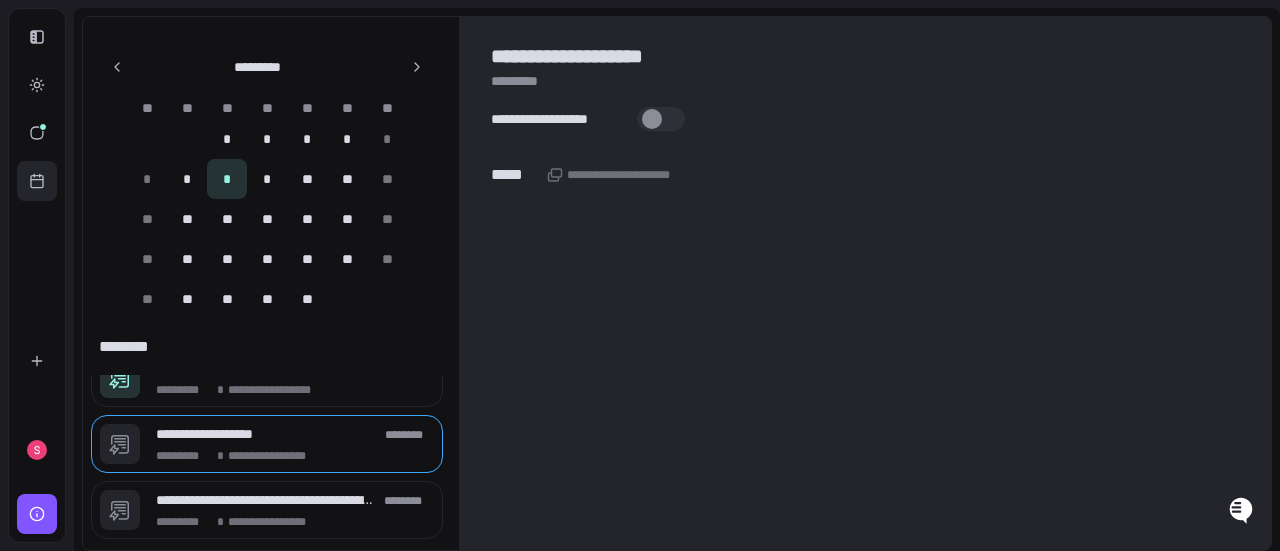click at bounding box center [661, 119] 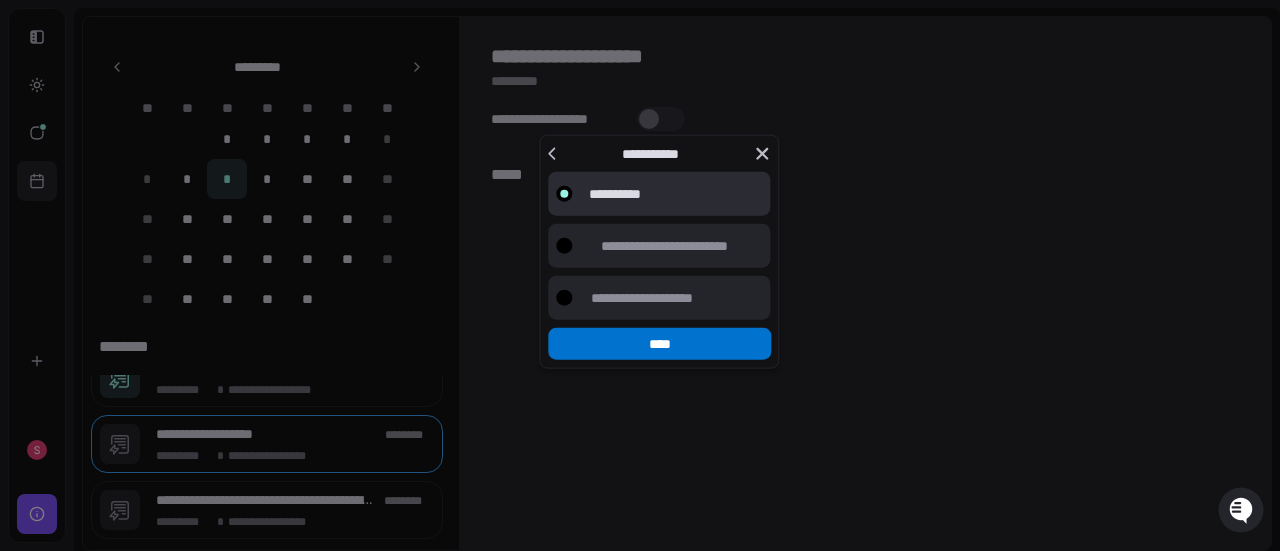 click on "****" at bounding box center [659, 344] 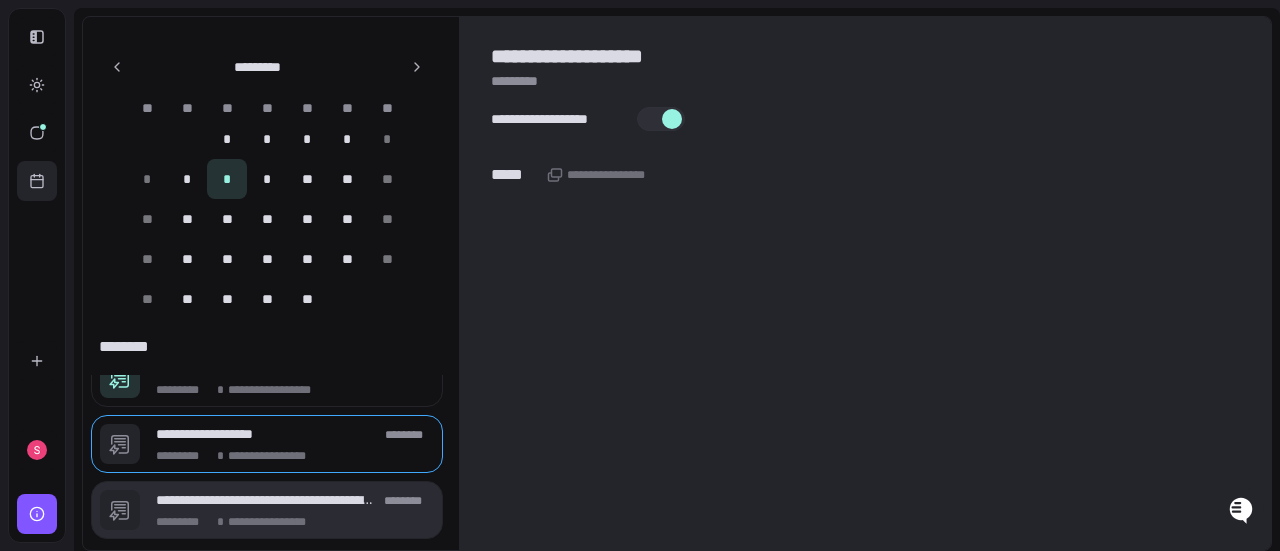 click on "**********" at bounding box center [266, 500] 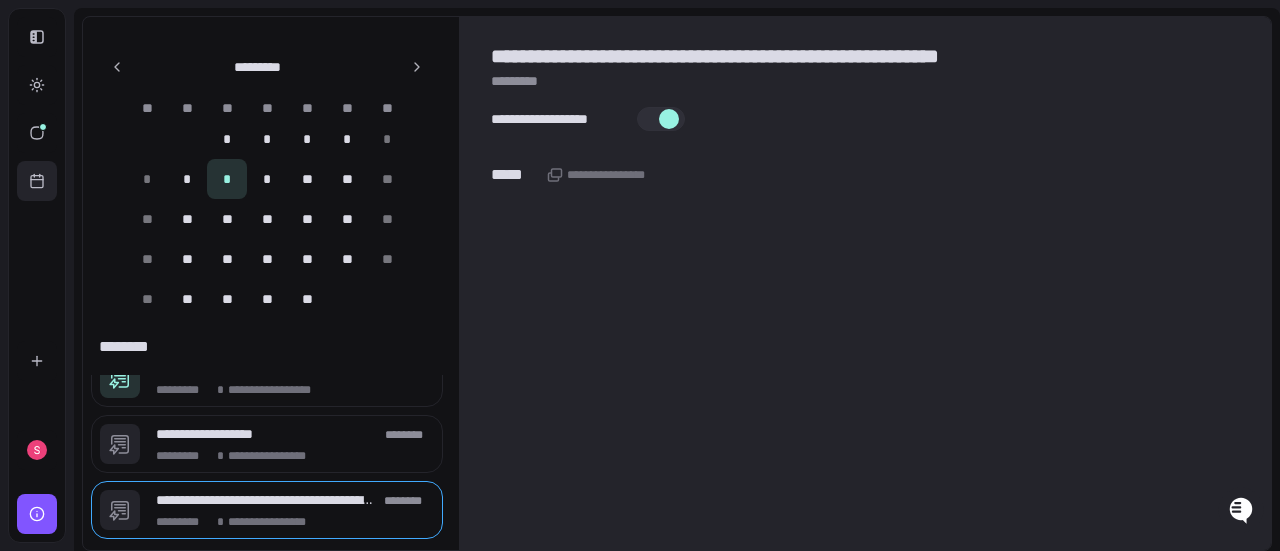 click at bounding box center (669, 119) 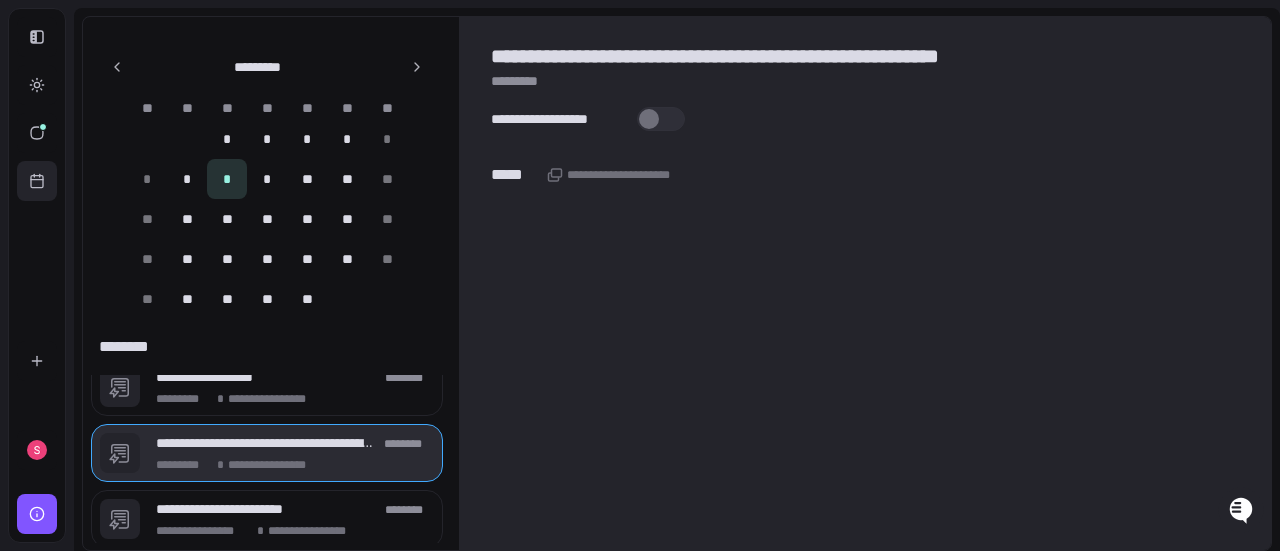 scroll, scrollTop: 85, scrollLeft: 0, axis: vertical 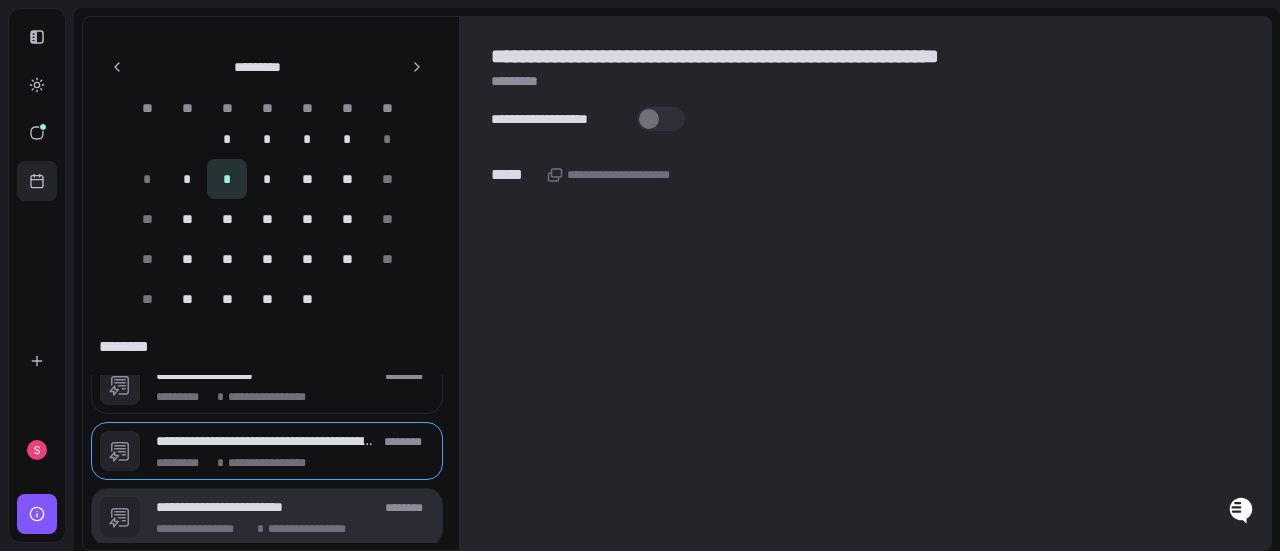 click on "**********" at bounding box center (266, 507) 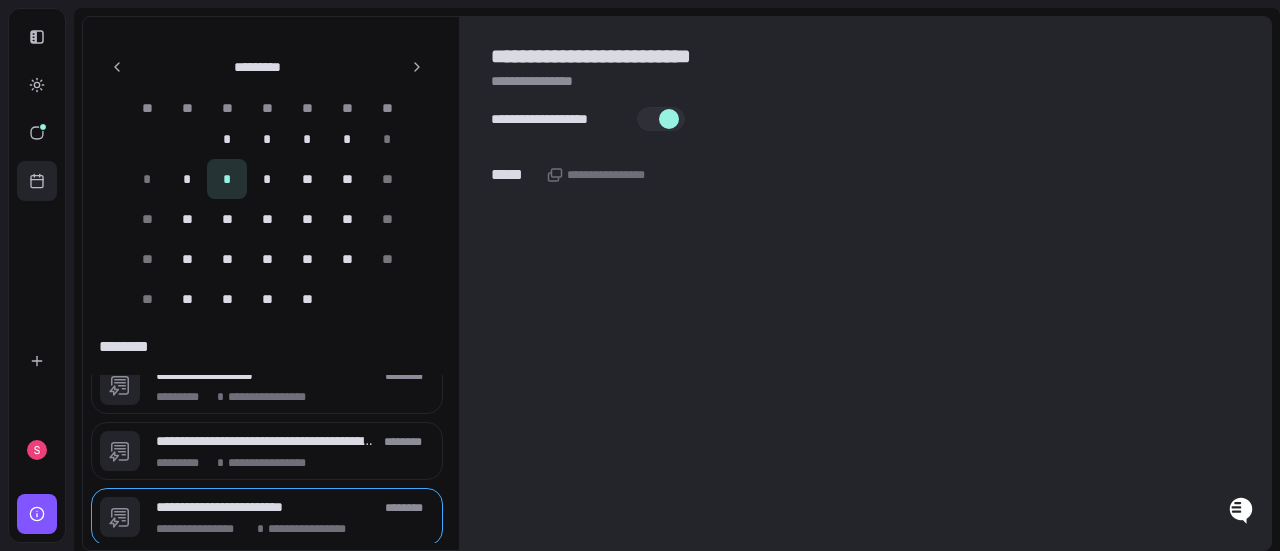 click at bounding box center (669, 119) 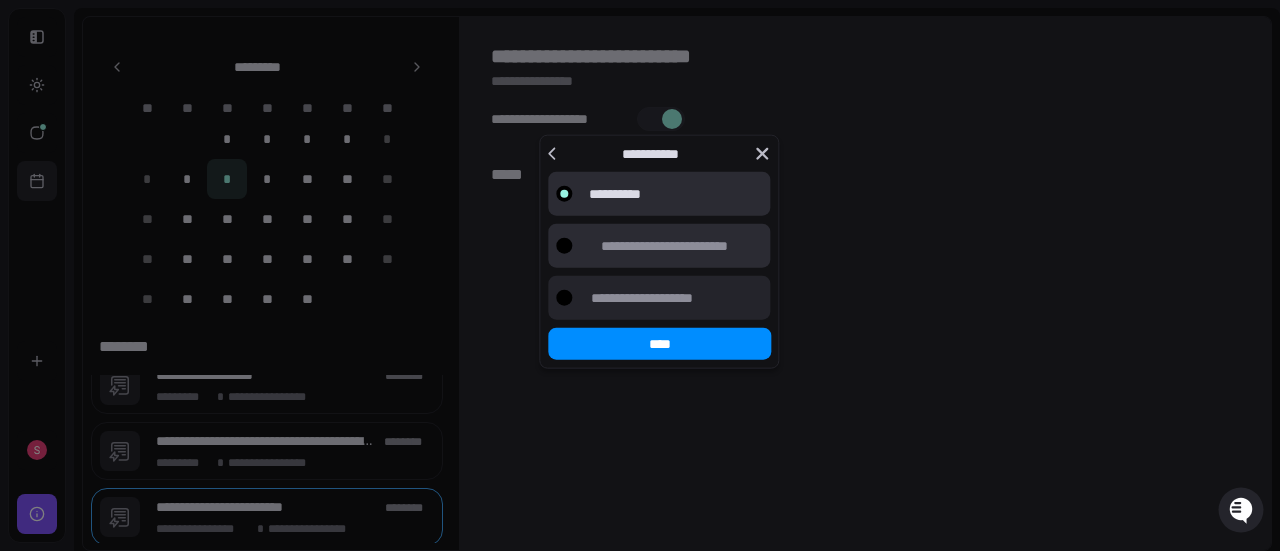 click on "**********" at bounding box center (664, 246) 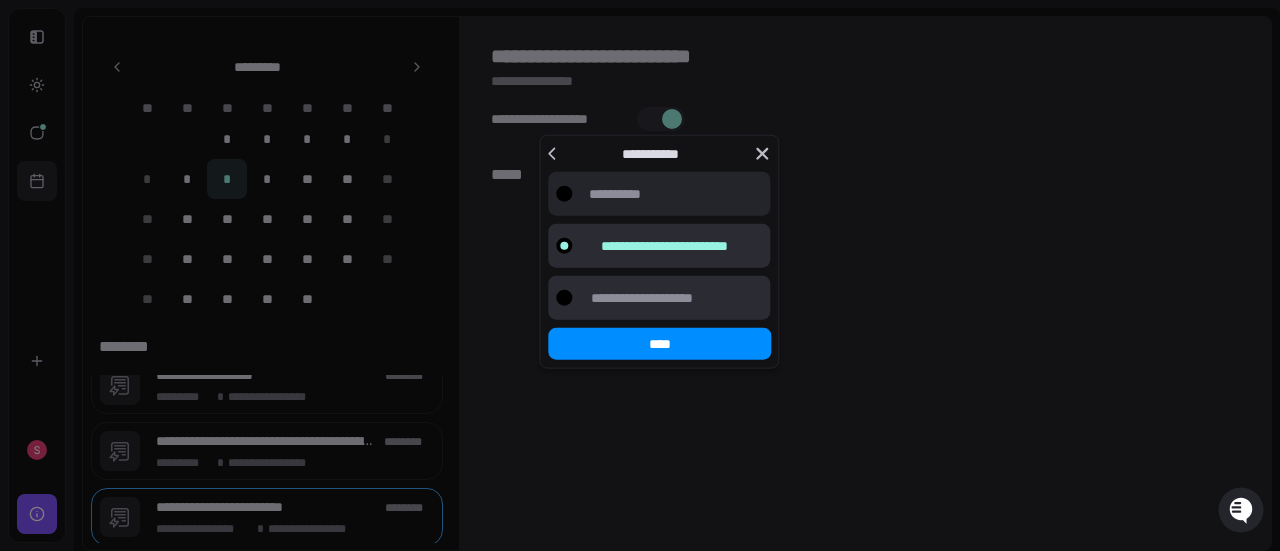click on "**********" at bounding box center (642, 298) 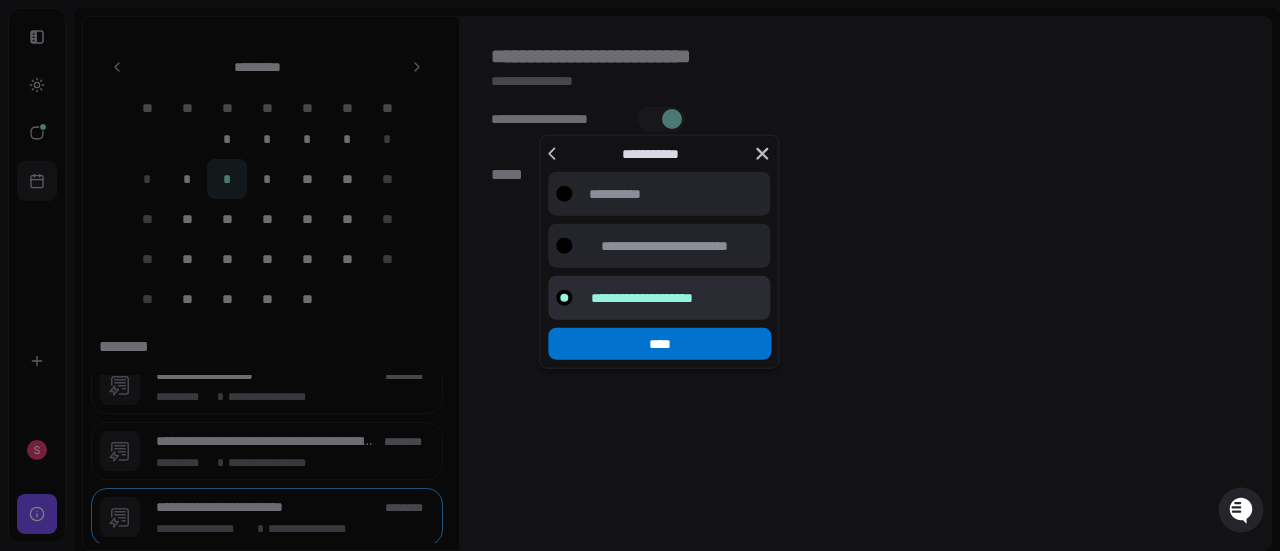 click on "****" at bounding box center (659, 344) 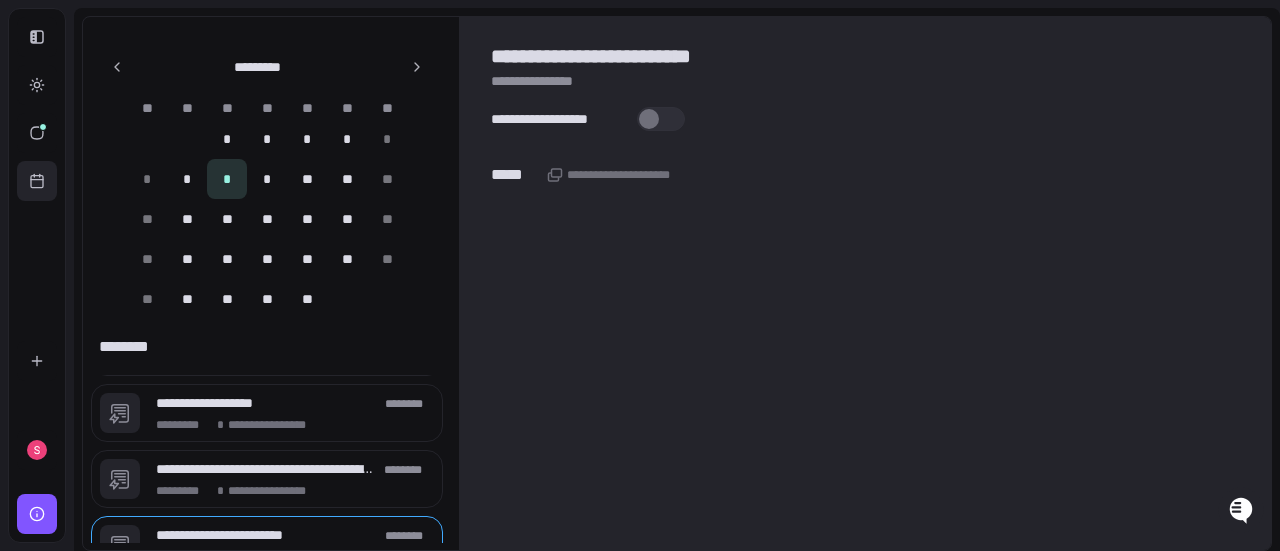 scroll, scrollTop: 85, scrollLeft: 0, axis: vertical 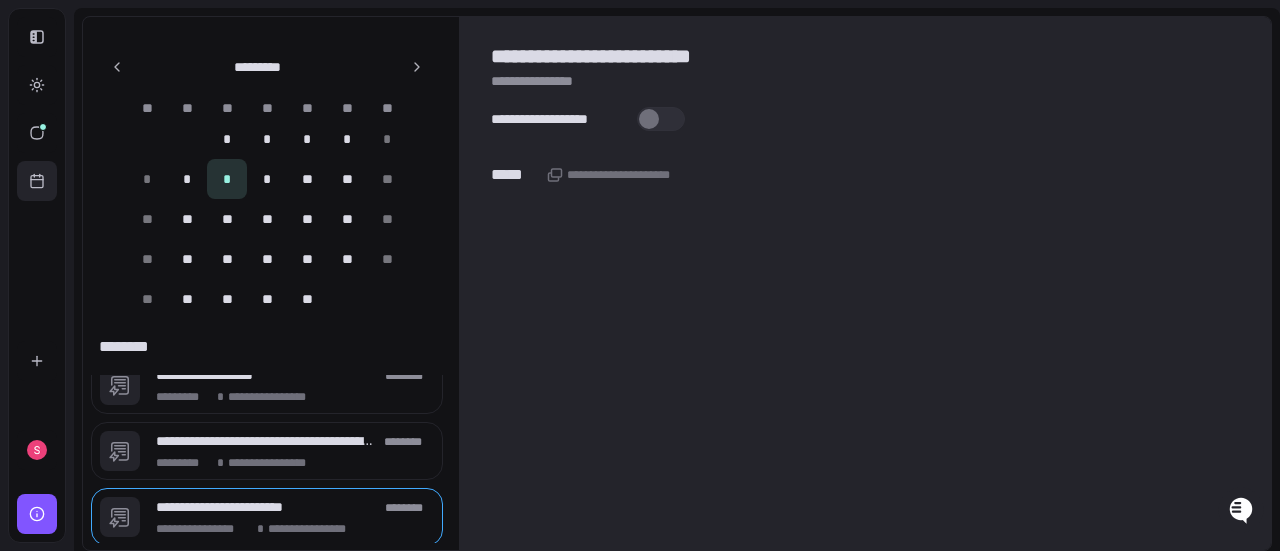 click on "*********" at bounding box center [184, 463] 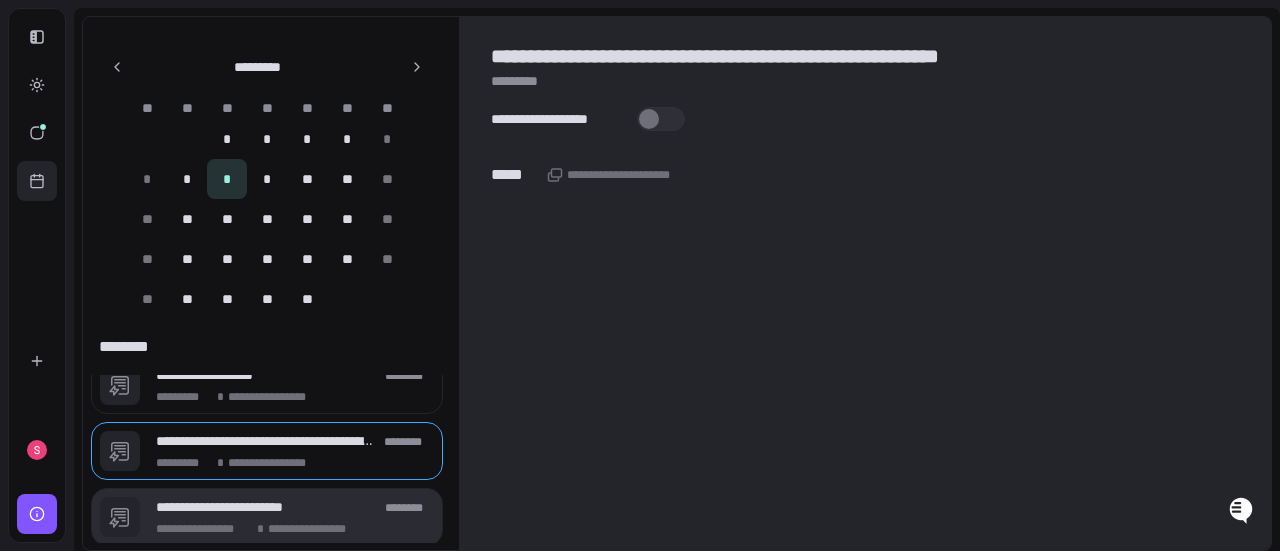 click on "**********" at bounding box center (266, 507) 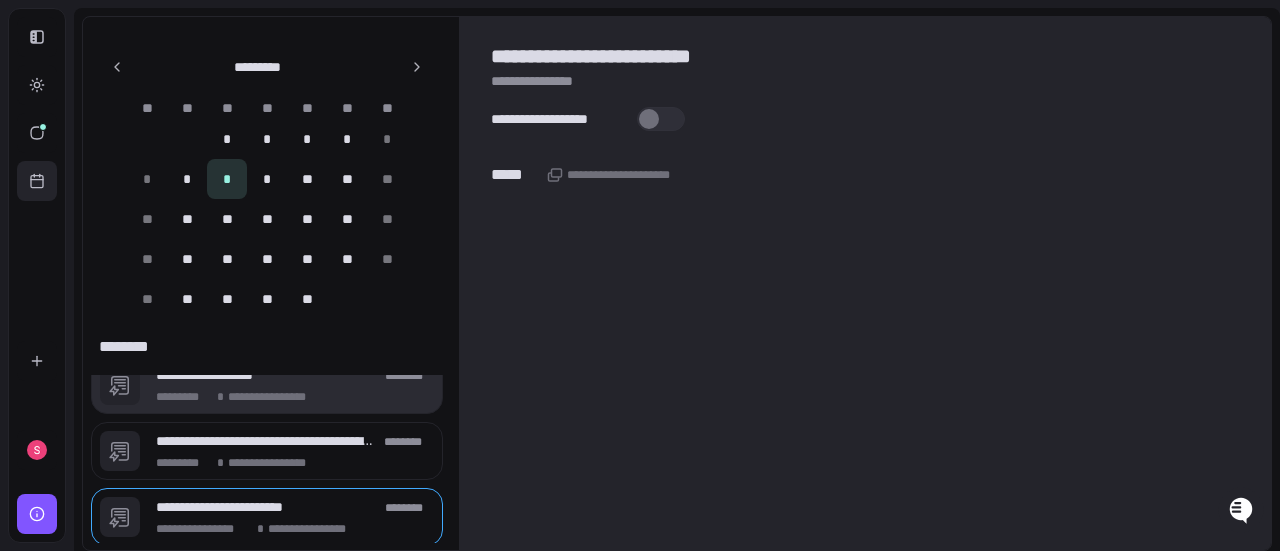 click on "**********" at bounding box center (266, 375) 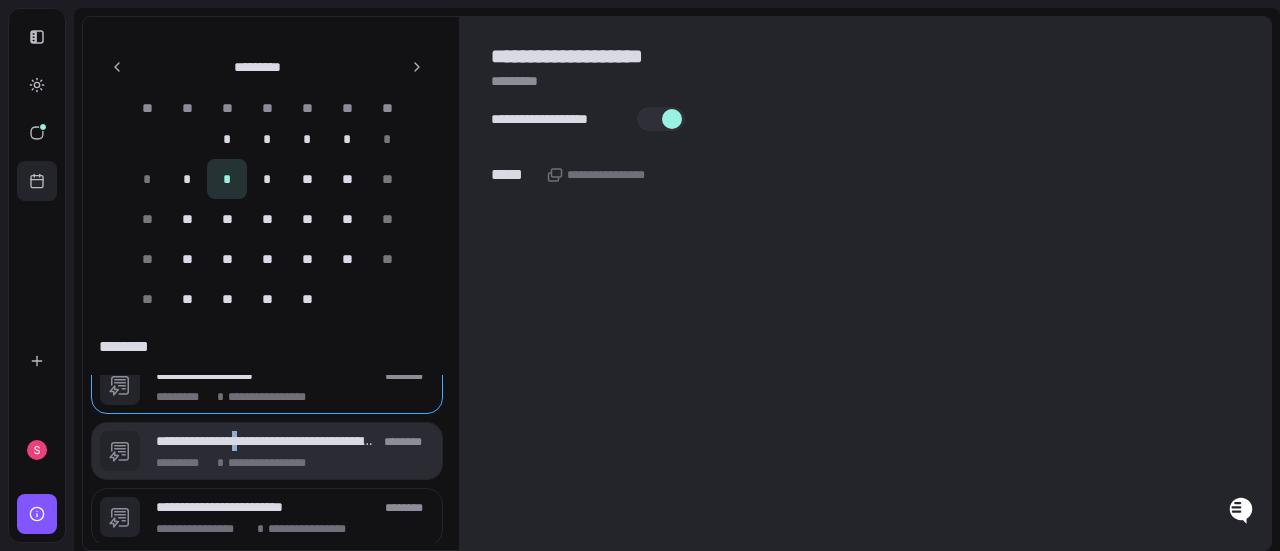click on "**********" at bounding box center (266, 441) 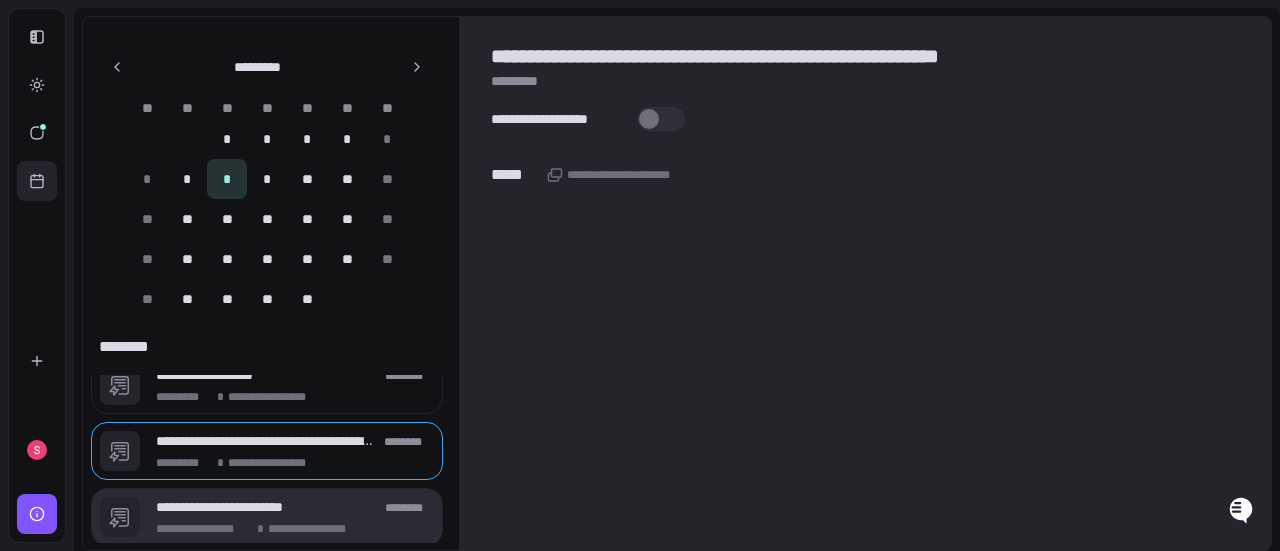 click on "**********" at bounding box center [266, 507] 